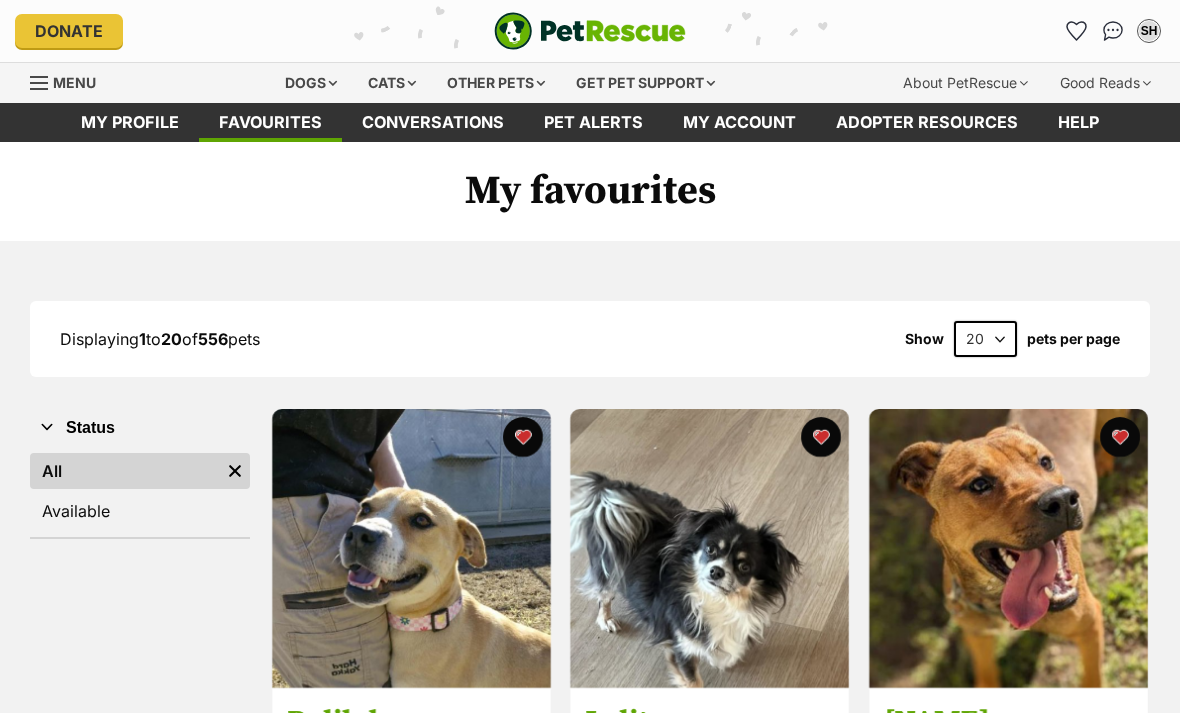 scroll, scrollTop: 0, scrollLeft: 0, axis: both 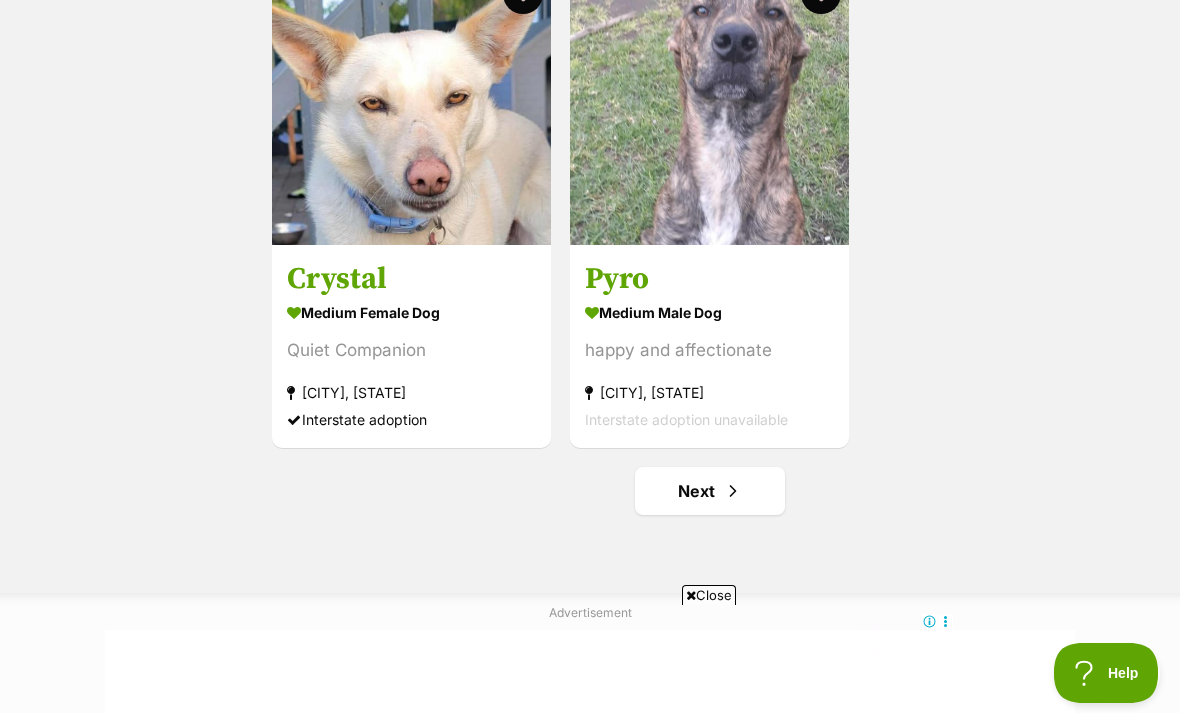 click on "Next" at bounding box center [710, 491] 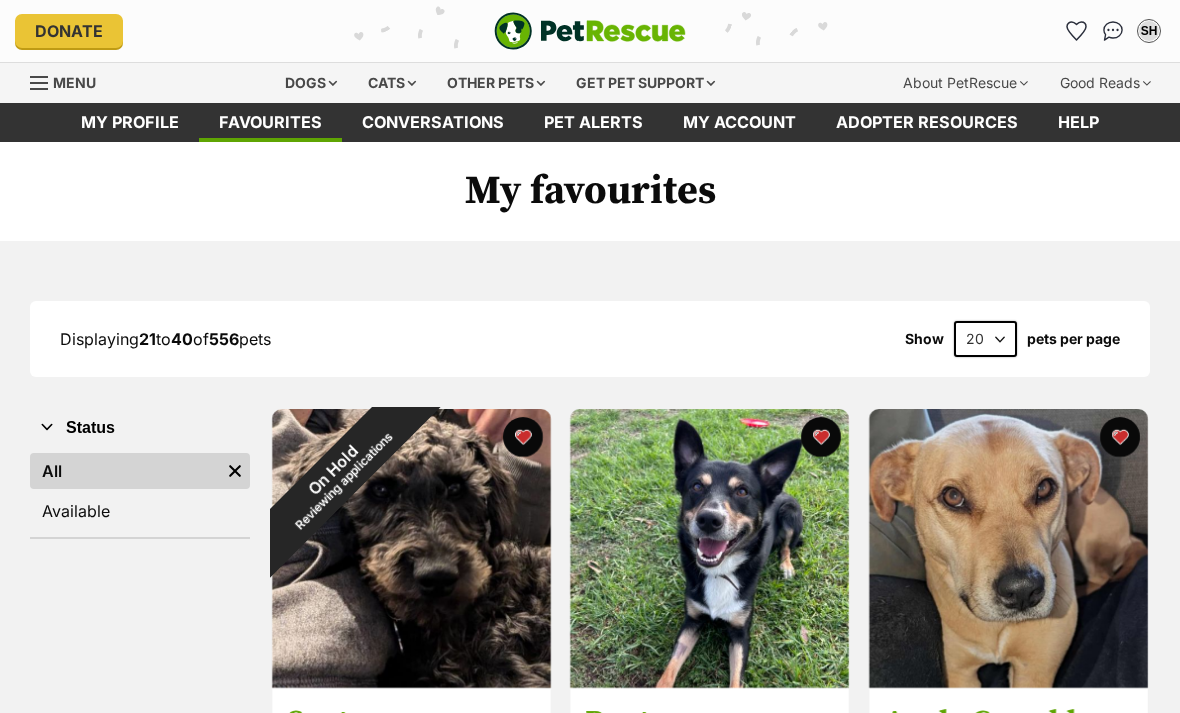 scroll, scrollTop: 0, scrollLeft: 0, axis: both 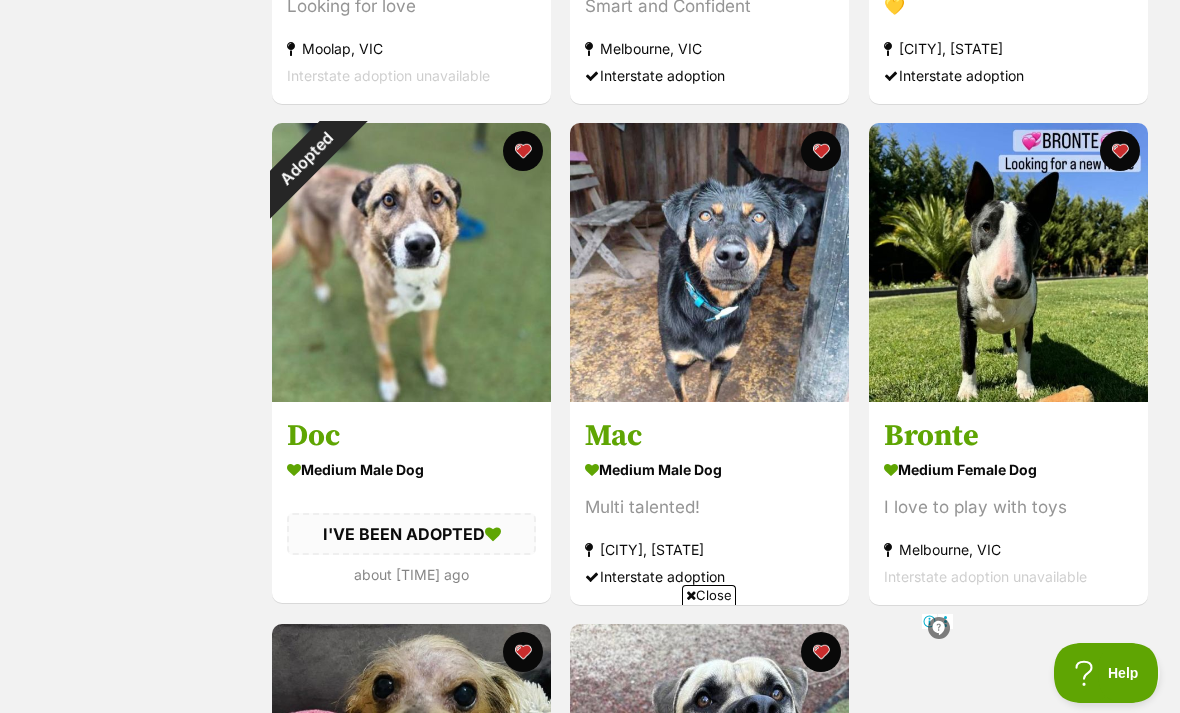 click on "Adopted" at bounding box center (307, 158) 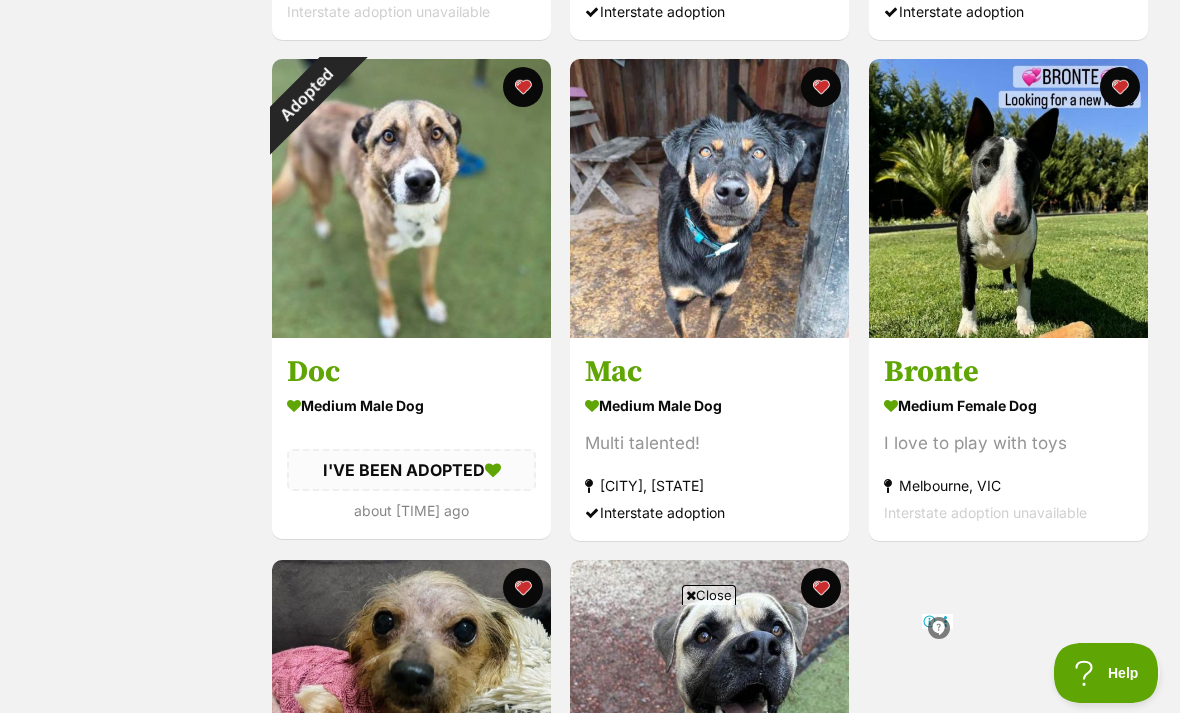 click at bounding box center [523, 87] 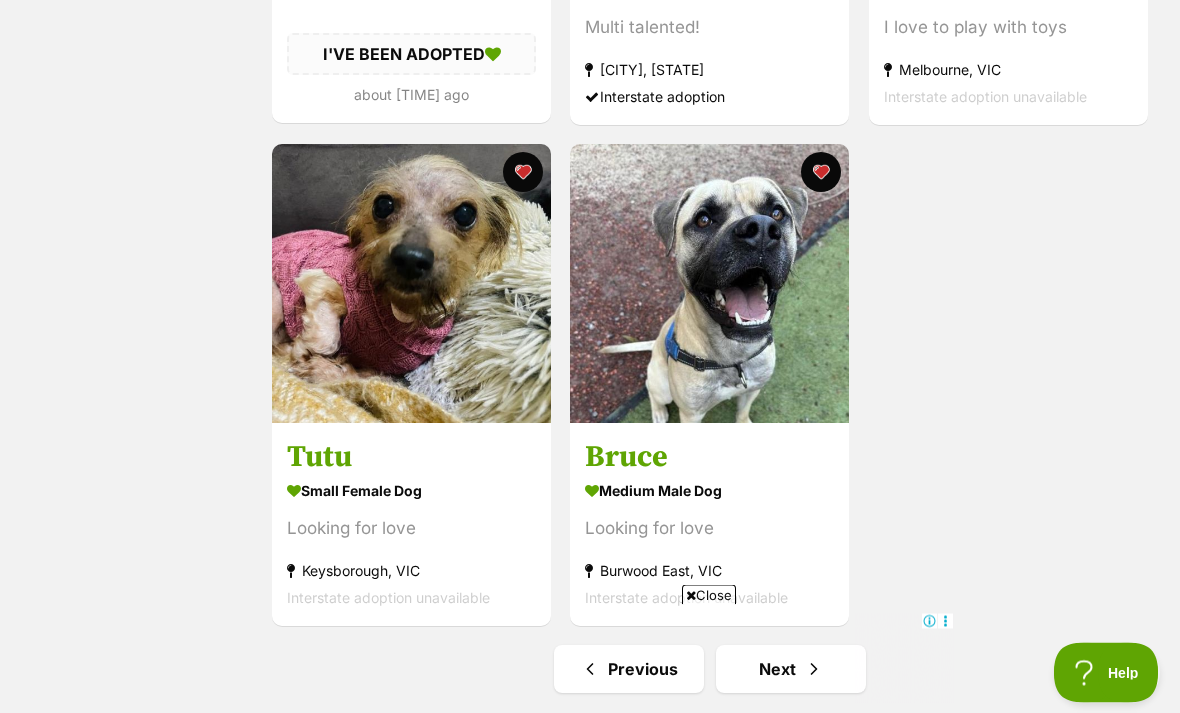 scroll, scrollTop: 3322, scrollLeft: 0, axis: vertical 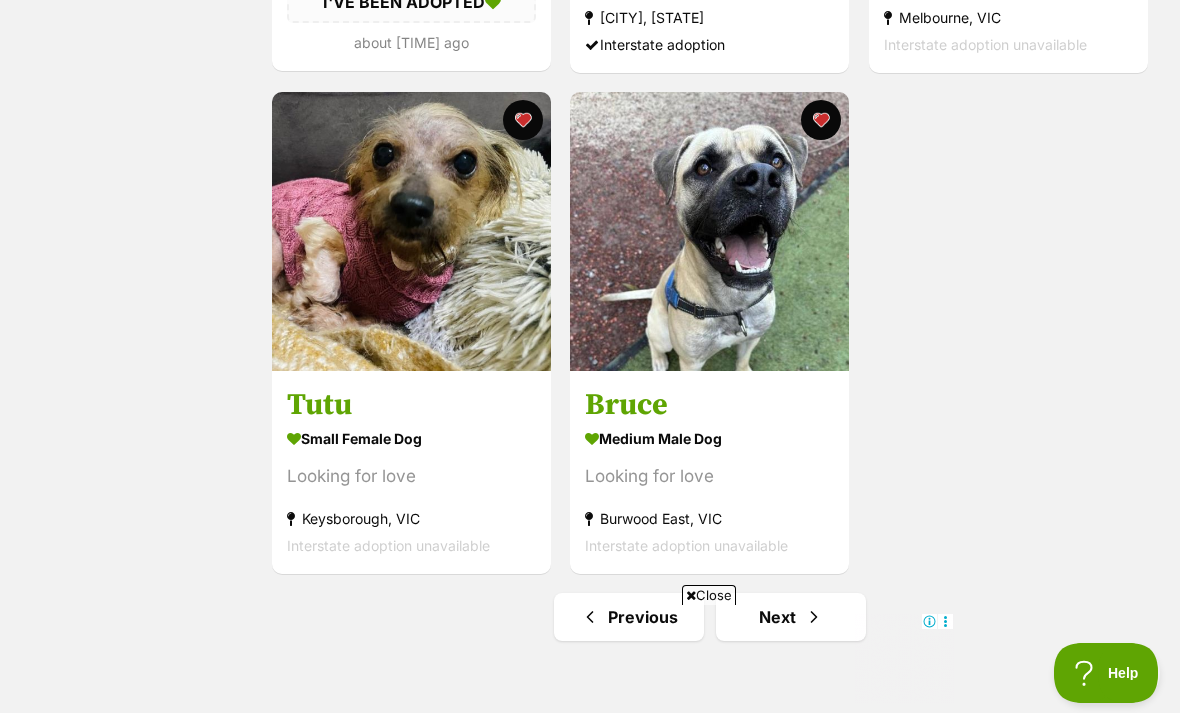 click at bounding box center (814, 617) 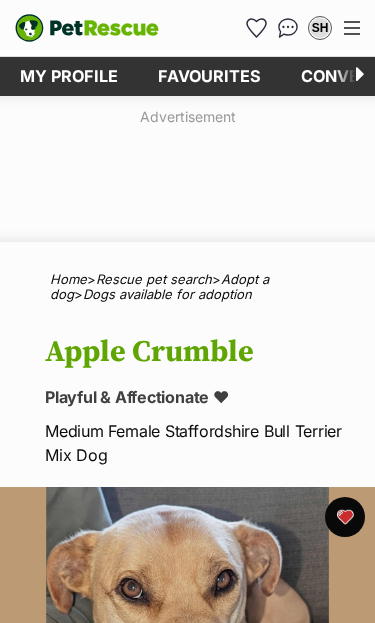 scroll, scrollTop: 0, scrollLeft: 0, axis: both 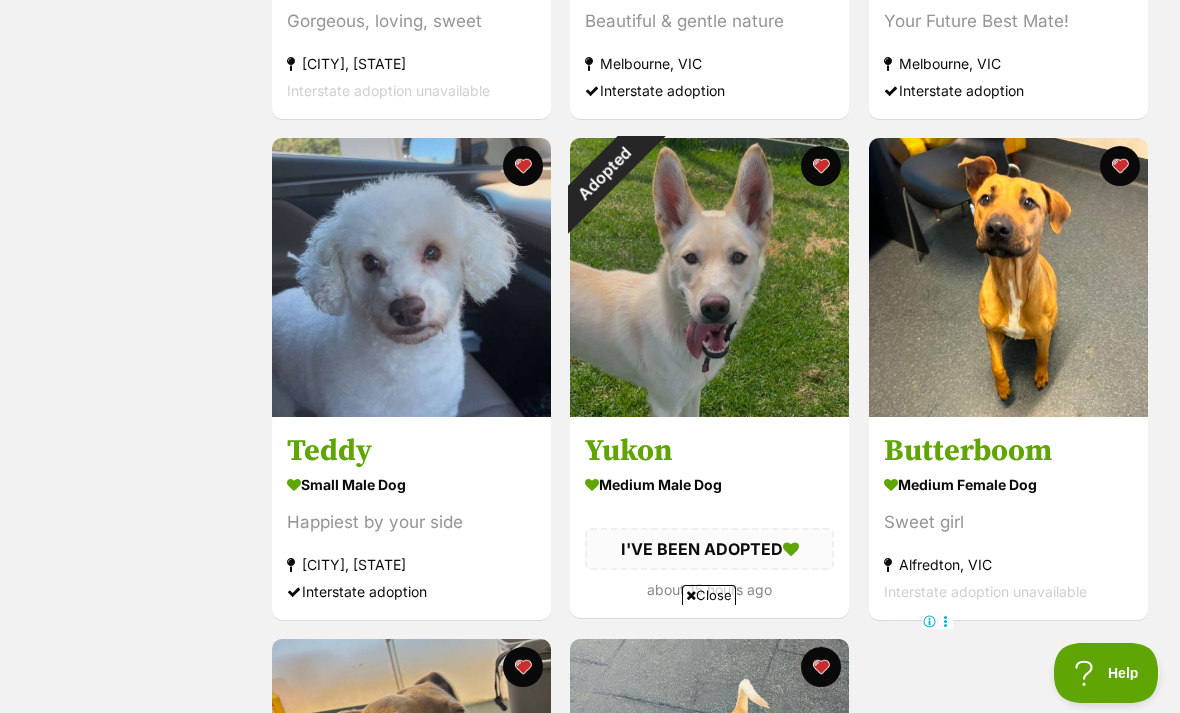 click on "Adopted" at bounding box center (605, 173) 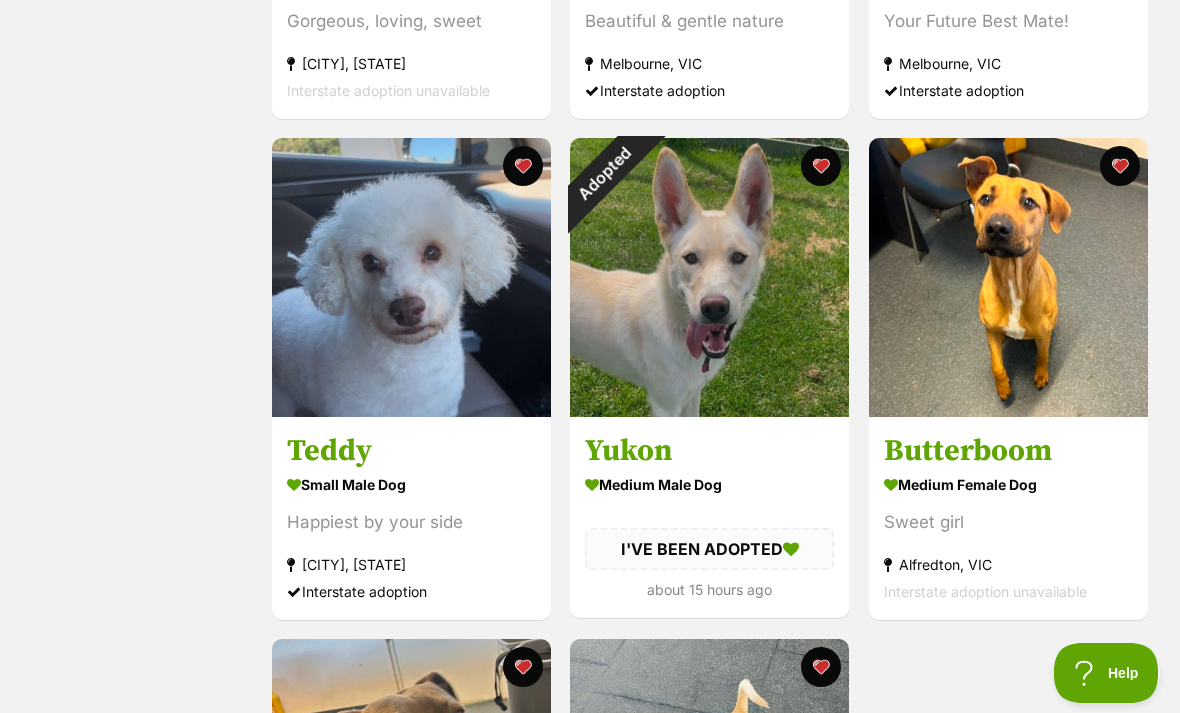 scroll, scrollTop: 2839, scrollLeft: 0, axis: vertical 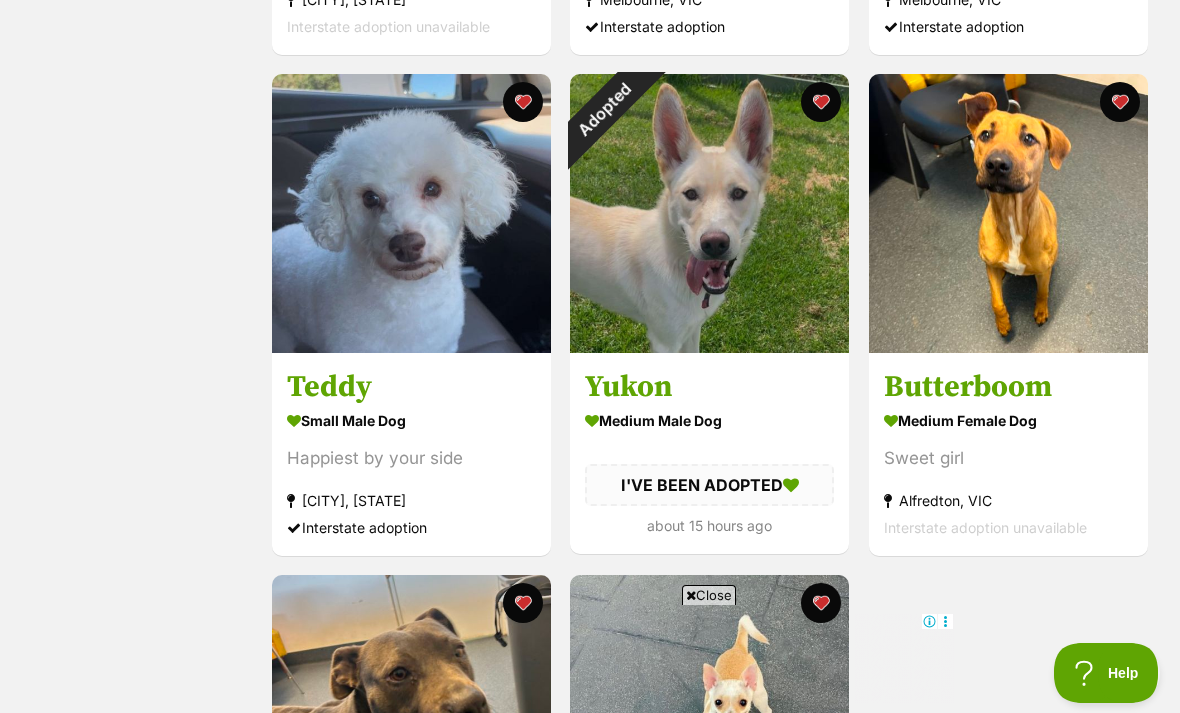 click at bounding box center [822, 102] 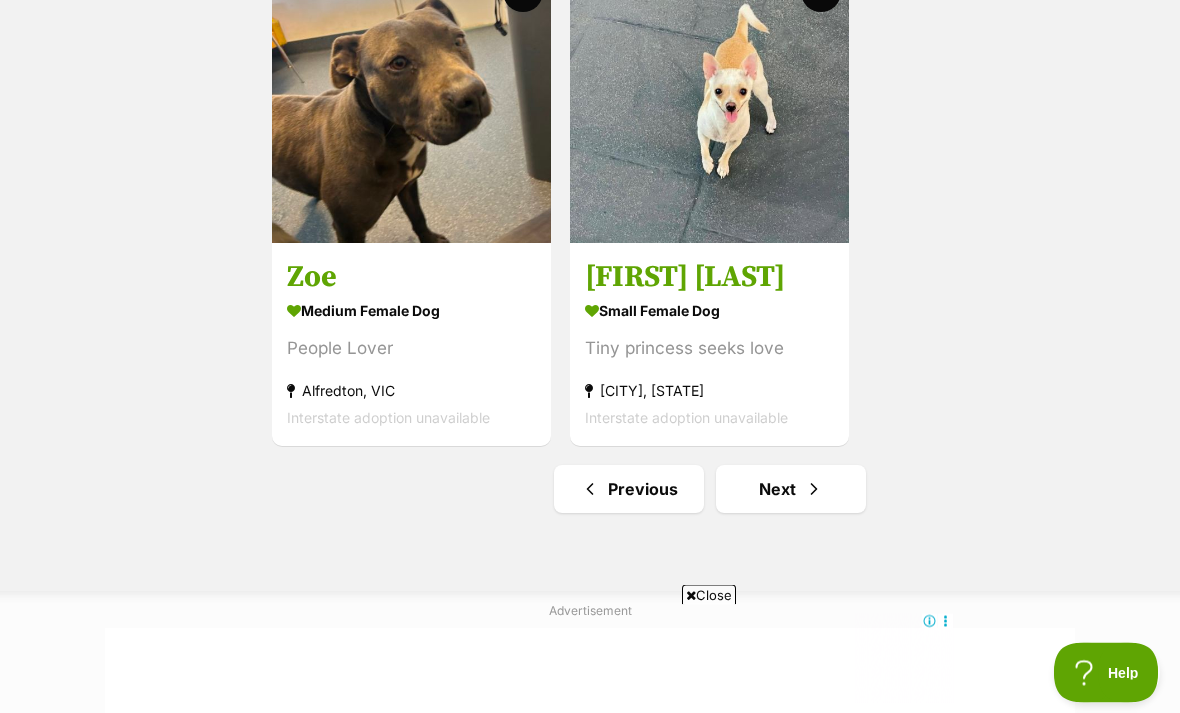 scroll, scrollTop: 3452, scrollLeft: 0, axis: vertical 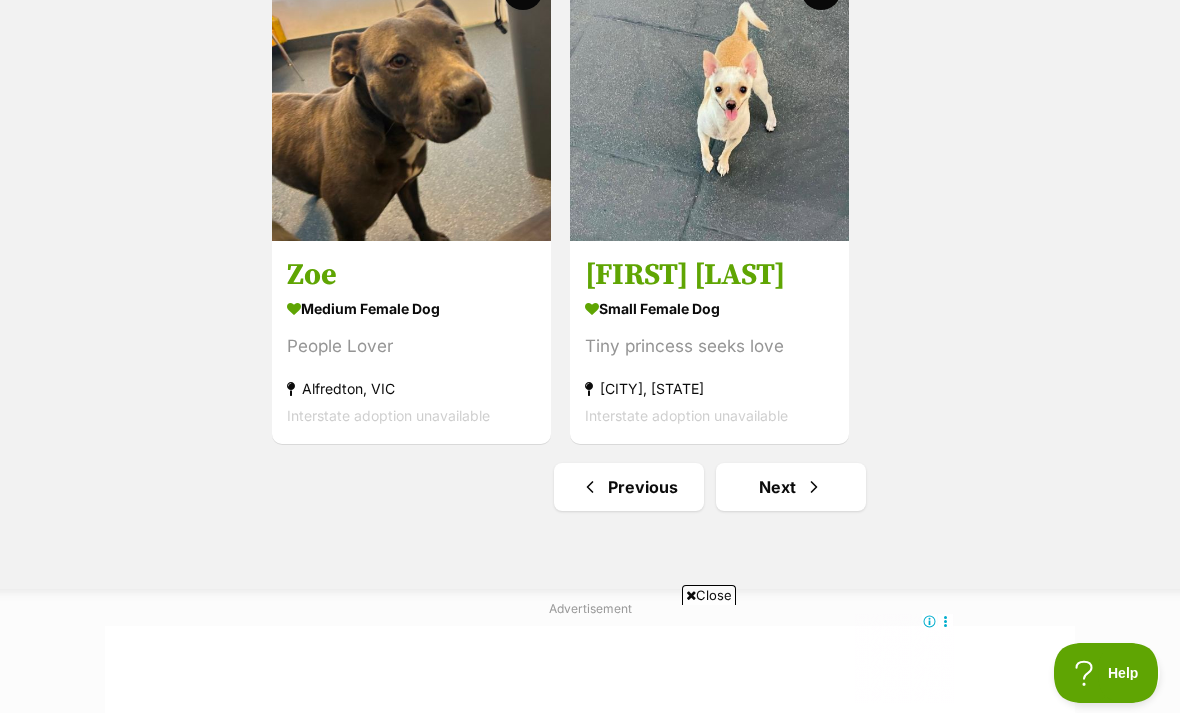 click on "Next" at bounding box center (791, 487) 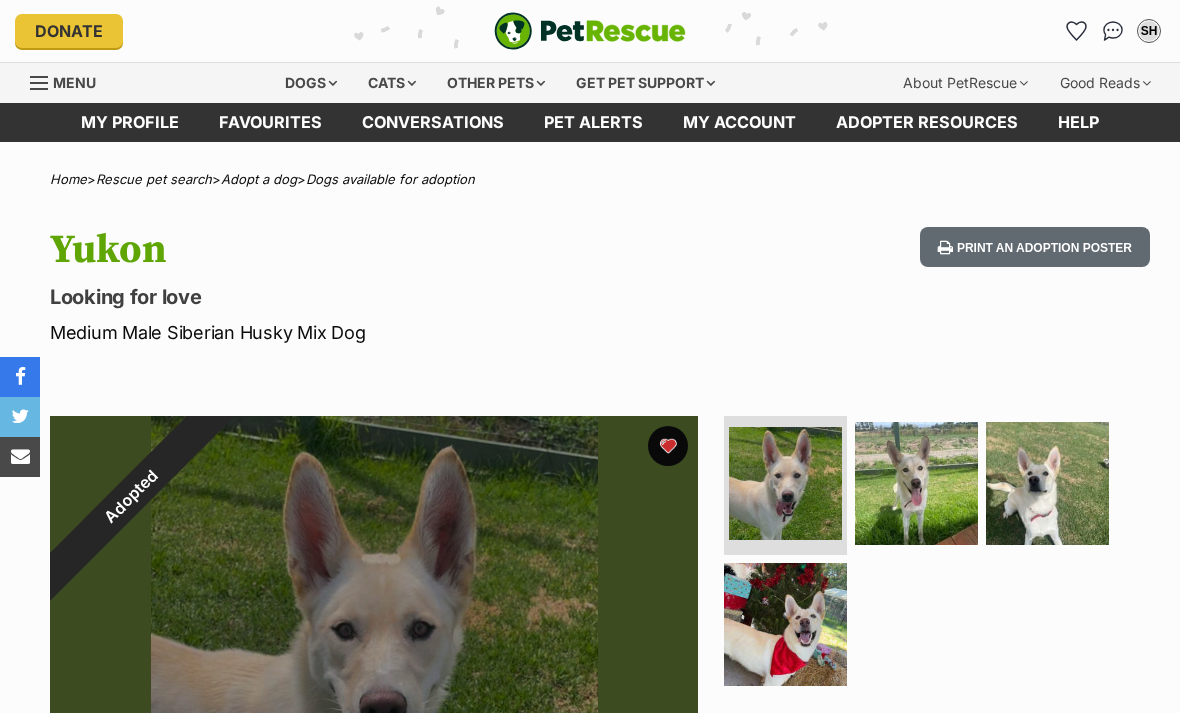 scroll, scrollTop: 0, scrollLeft: 0, axis: both 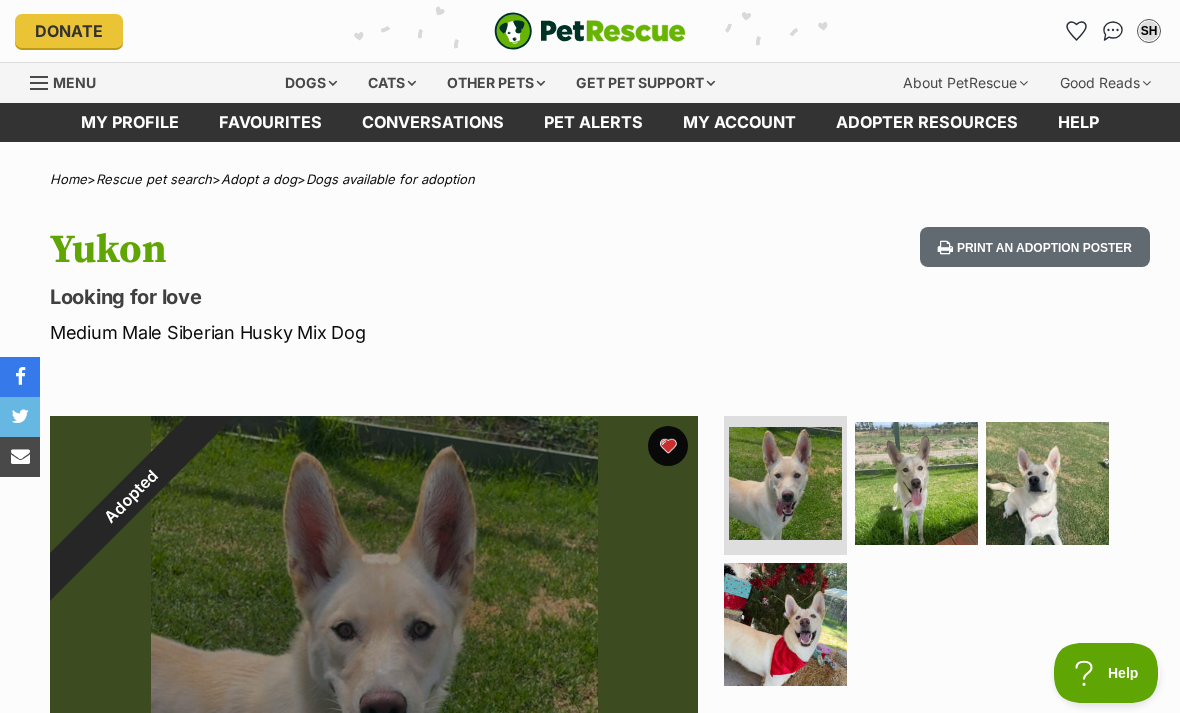 click at bounding box center [1047, 483] 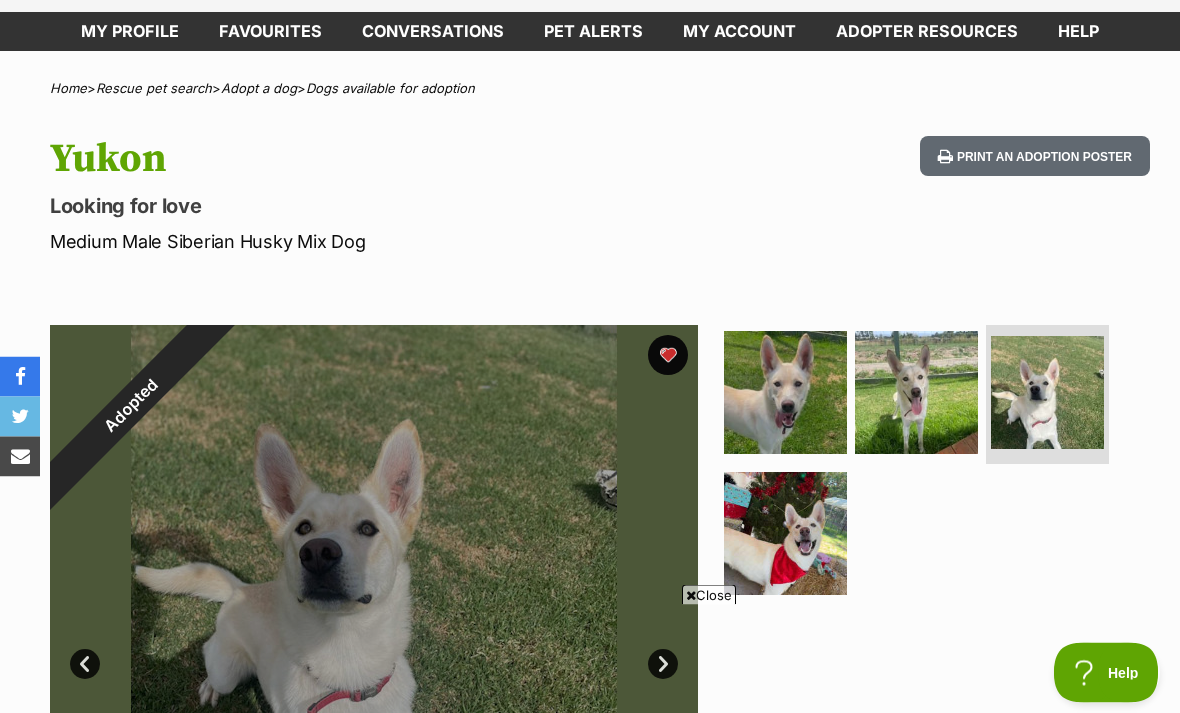 scroll, scrollTop: 91, scrollLeft: 0, axis: vertical 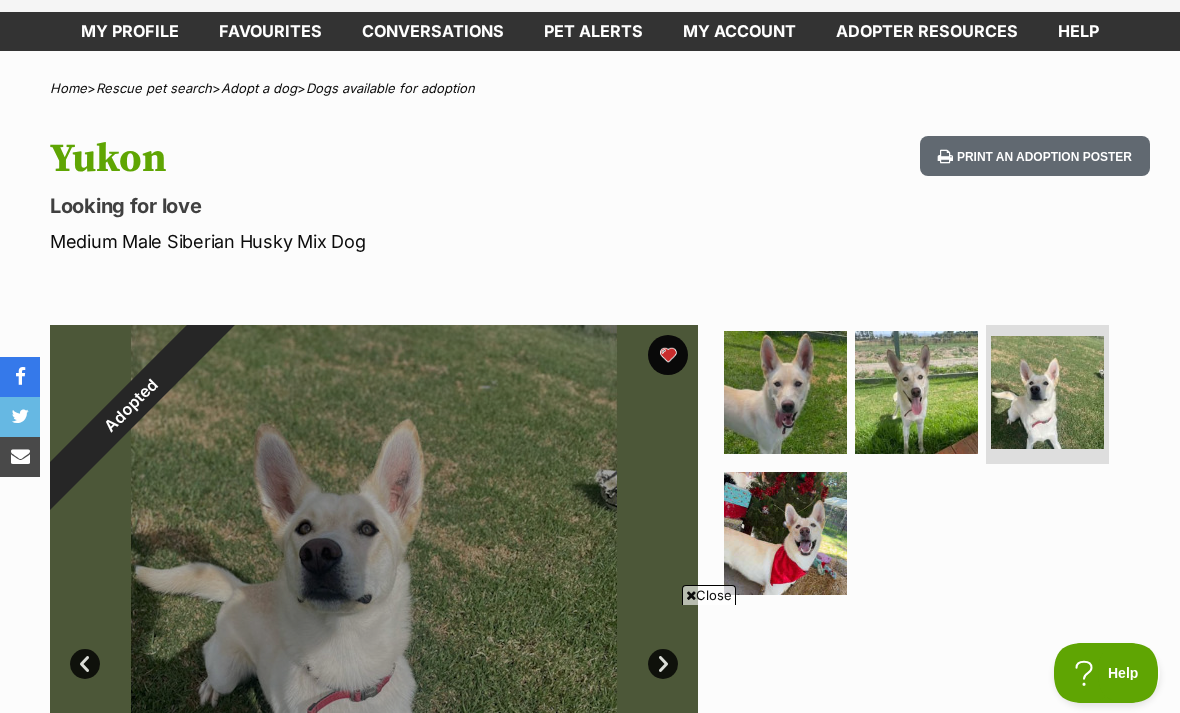 click at bounding box center (916, 392) 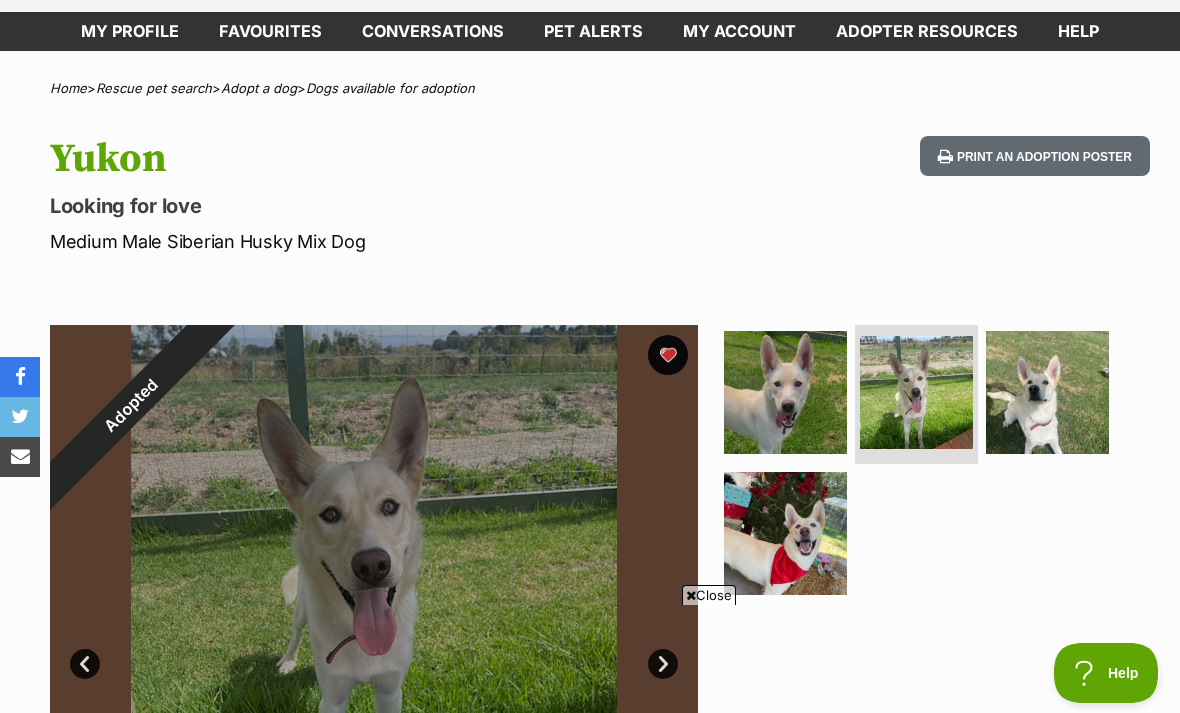 click at bounding box center (785, 533) 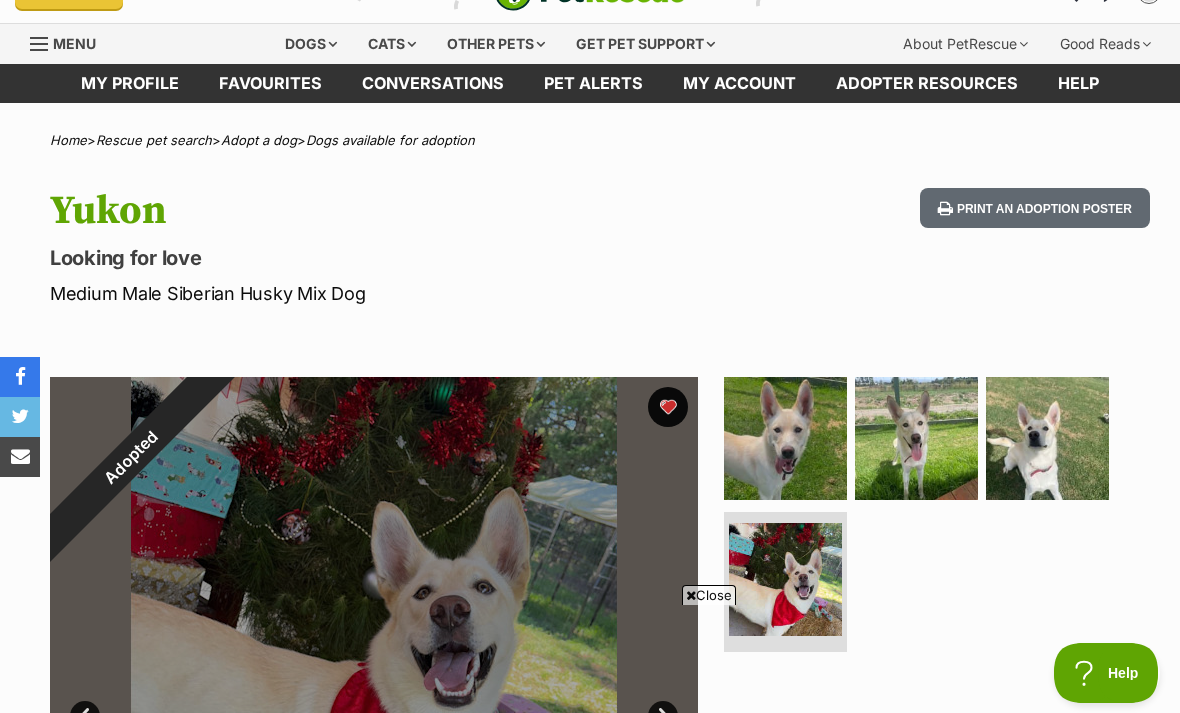 scroll, scrollTop: 0, scrollLeft: 0, axis: both 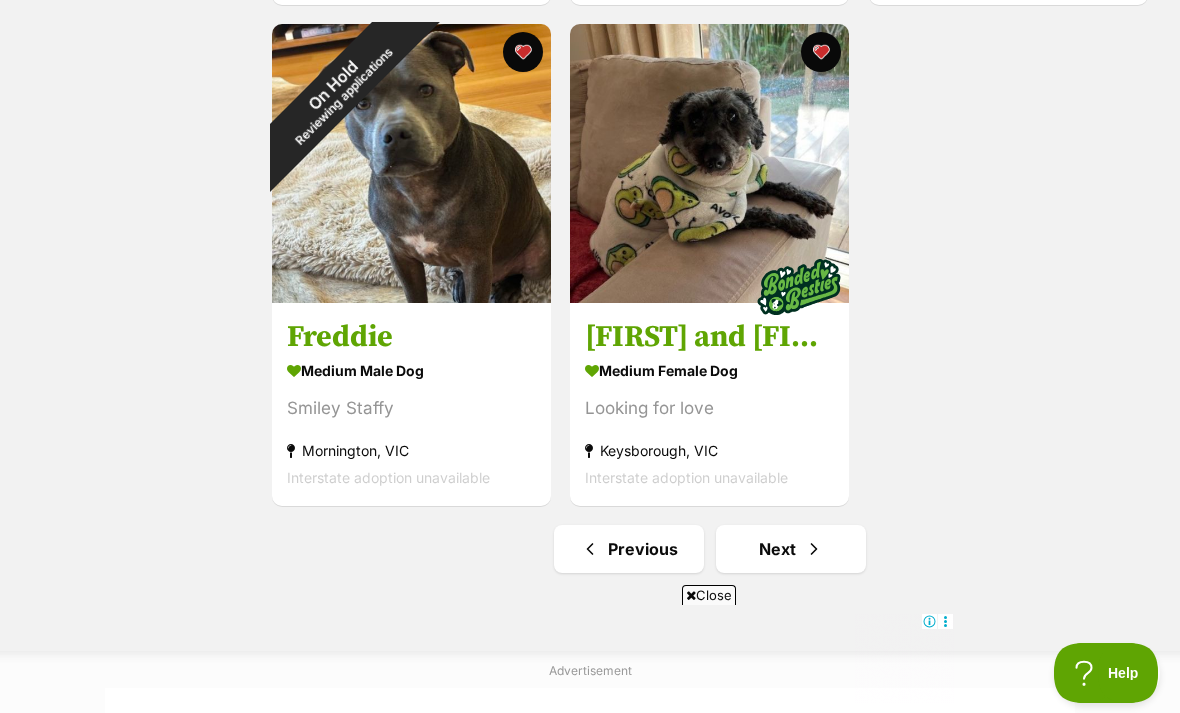 click on "Next" at bounding box center (791, 549) 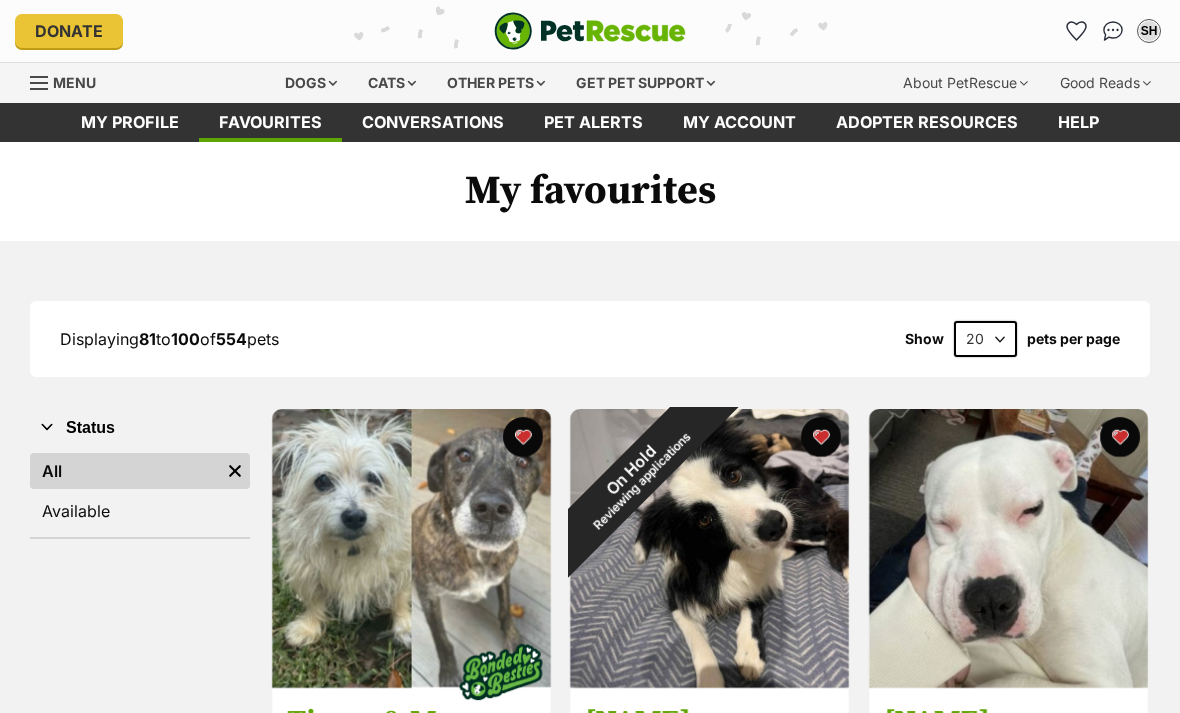 scroll, scrollTop: 0, scrollLeft: 0, axis: both 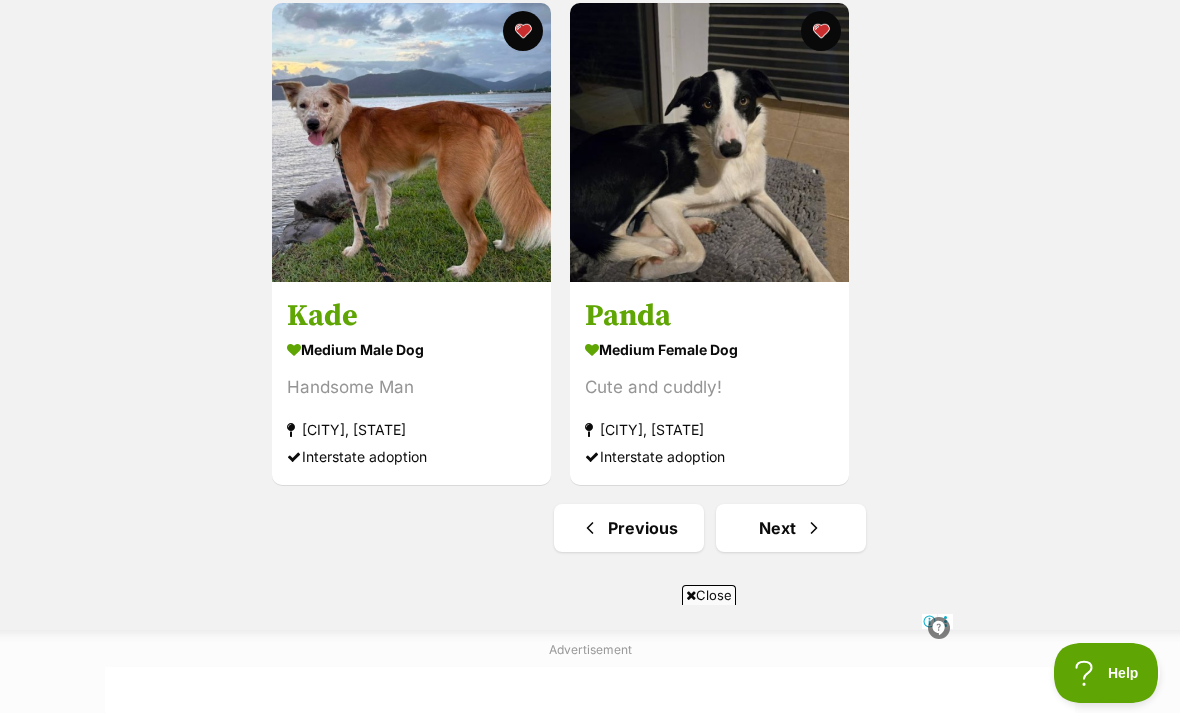 click on "Next" at bounding box center [791, 528] 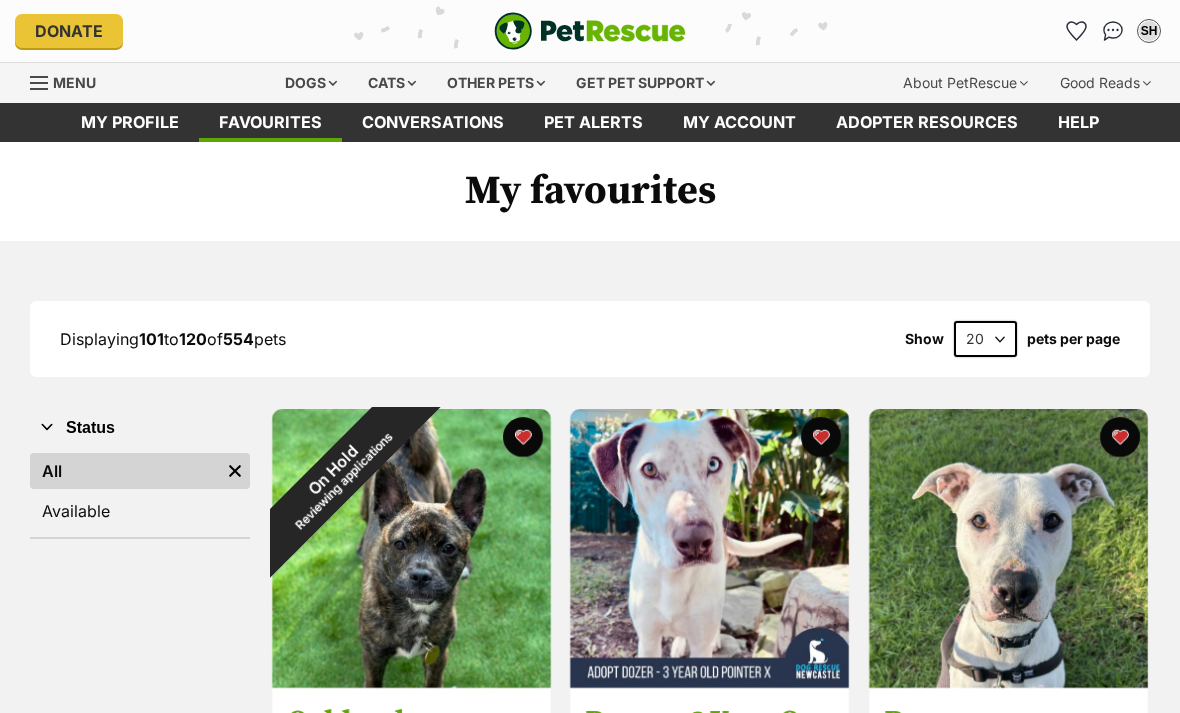scroll, scrollTop: 0, scrollLeft: 0, axis: both 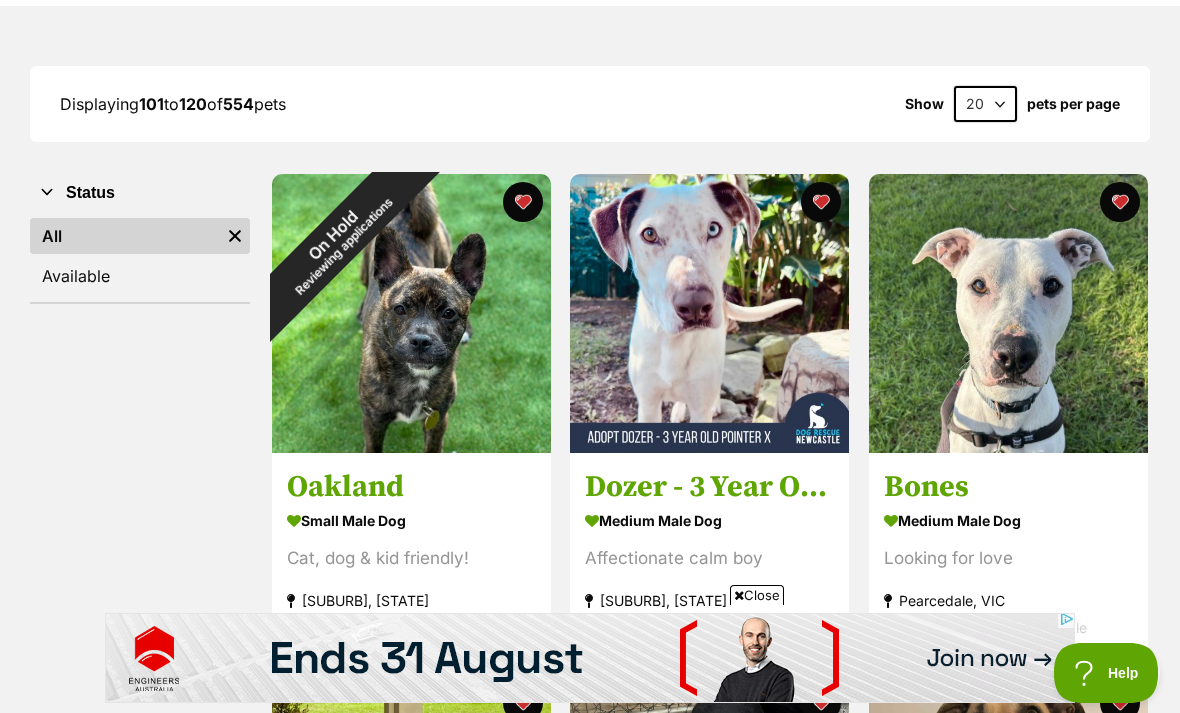 click at bounding box center (1008, 313) 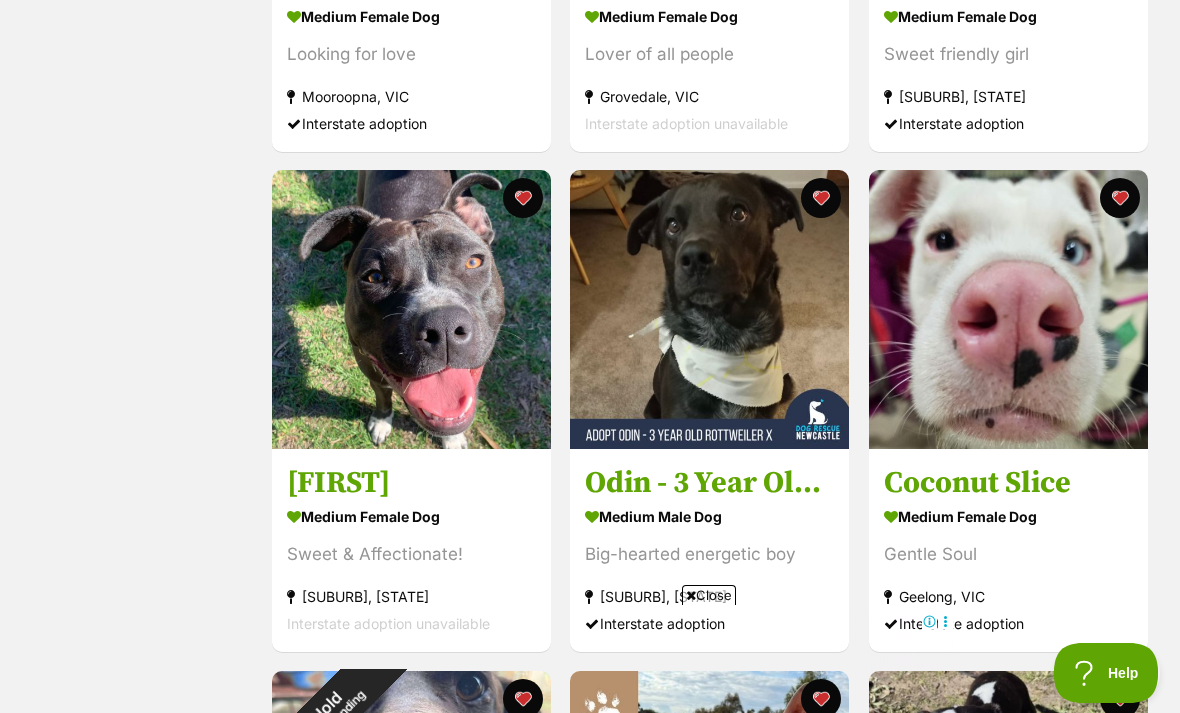 scroll, scrollTop: 1746, scrollLeft: 0, axis: vertical 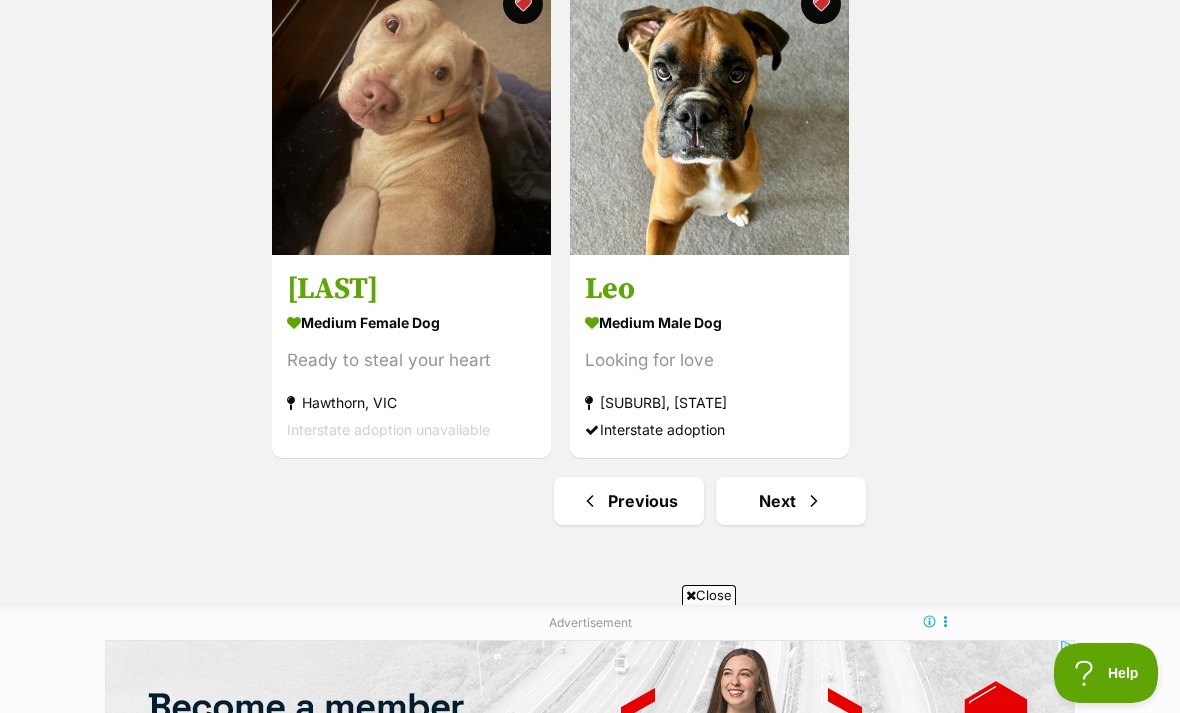 click at bounding box center [814, 501] 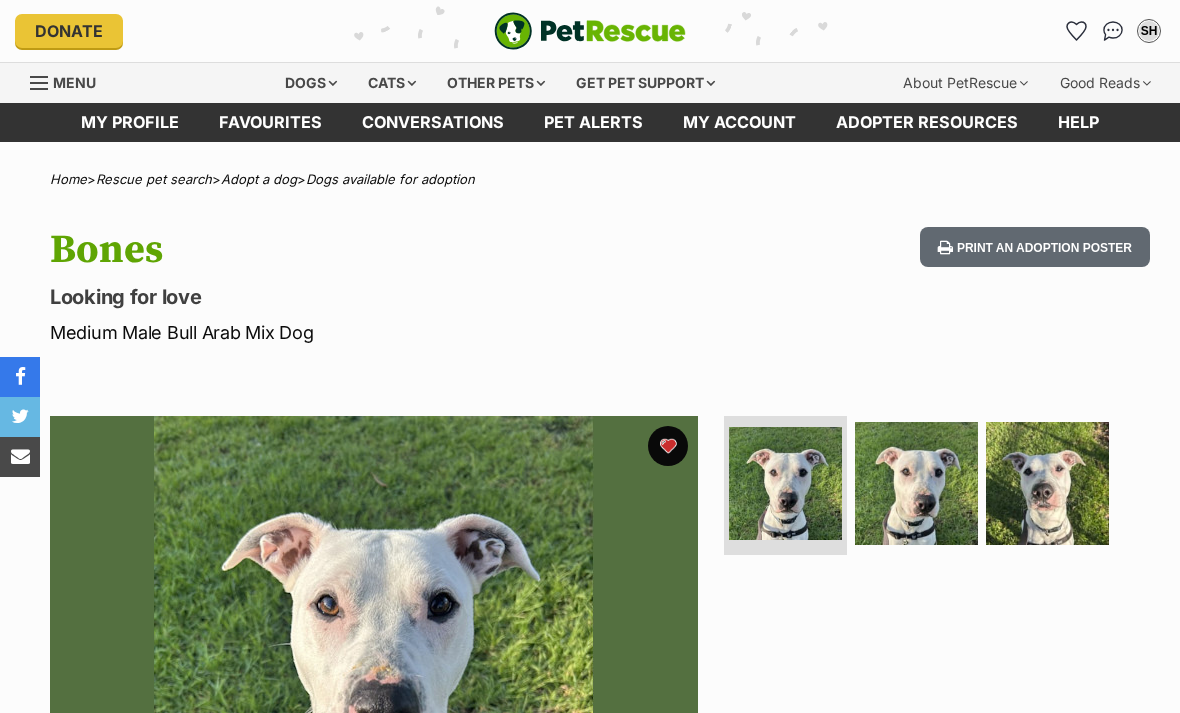 scroll, scrollTop: 0, scrollLeft: 0, axis: both 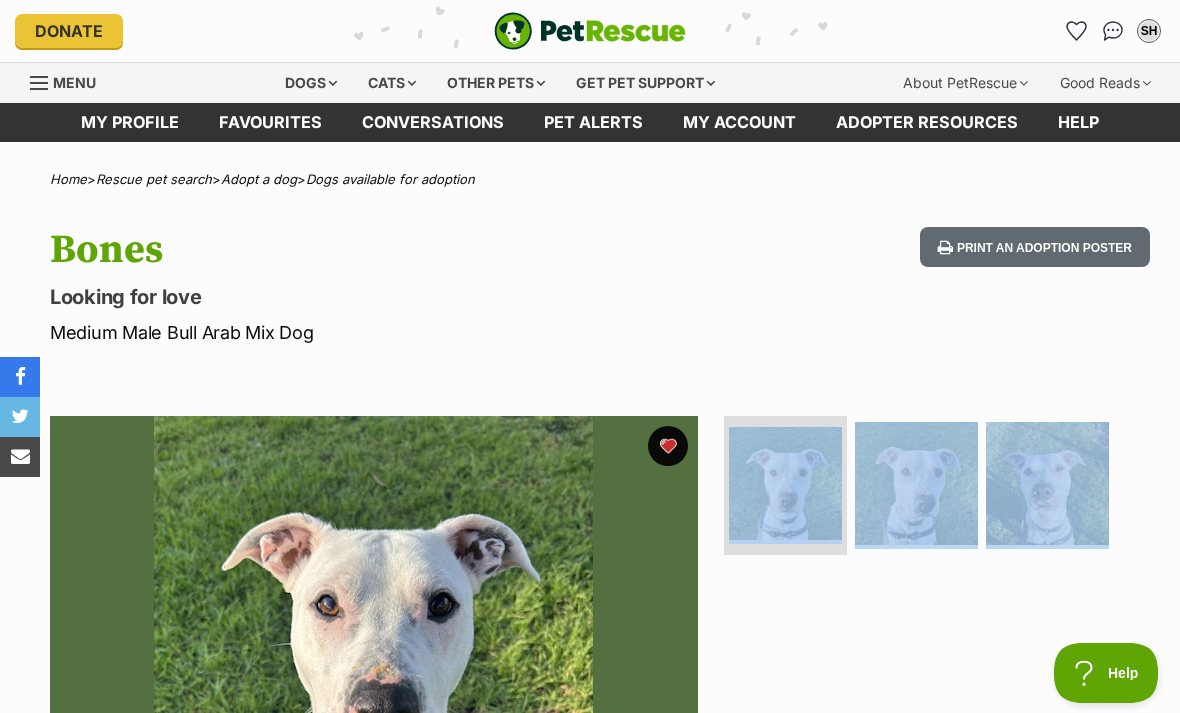 click on "Home
>
Rescue pet search
>
Adopt a dog
>
Dogs available for adoption
Bones
Looking for love
Medium Male Bull Arab Mix Dog
Print an adoption poster
Available
1
of 3 images
1
of 3 images
1
of 3 images
Next Prev 1 2 3
Advertisement
Adoption information
I've been adopted!
This pet is no longer available
On Hold
Enquire about Bones
Find available pets like this!
Rescue group
RSPCA Peninsula Victoria
PetRescue ID
1133938
Location
Pearcedale, VIC
Age
1 year 1 month
Adoption fee
$500.00
100% of the adoption fee goes directly to RSPCA Peninsula Victoria, the organisation providing their care.
Learn more about adoption fees .
Microchip number
956000017519148
Breeder identification
BR100934" at bounding box center (590, 1765) 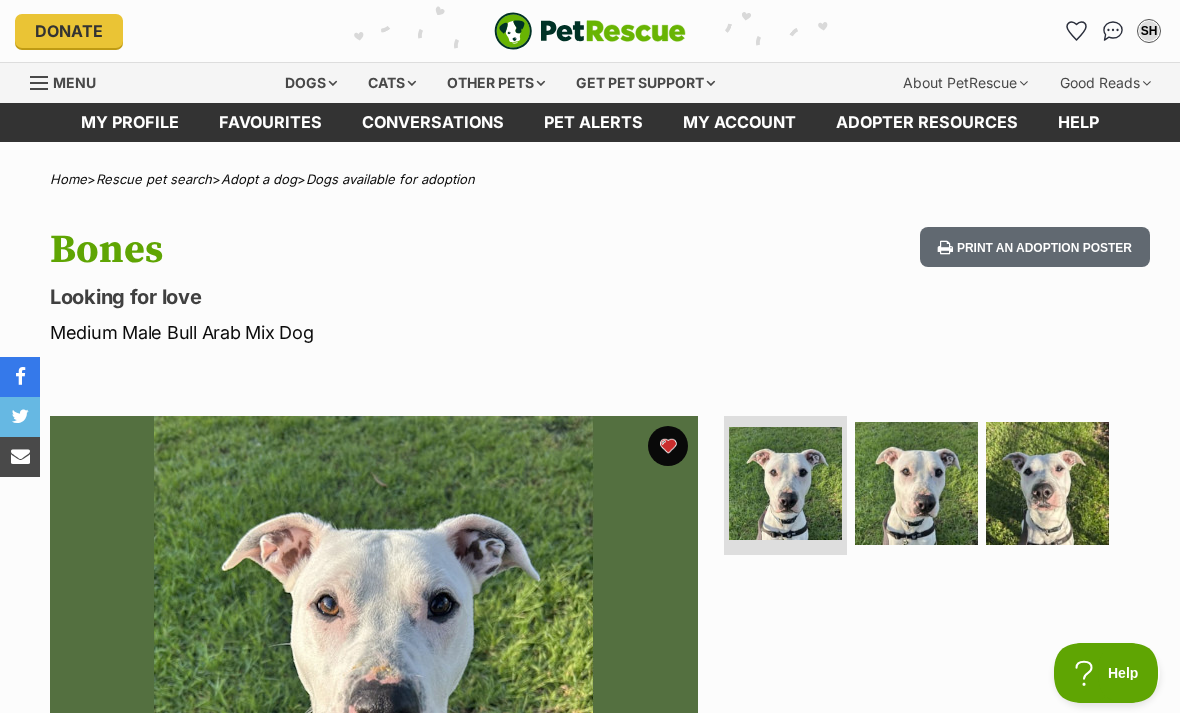 click on "Home
>
Rescue pet search
>
Adopt a dog
>
Dogs available for adoption
Bones
Looking for love
Medium Male Bull Arab Mix Dog
Print an adoption poster
Available
1
of 3 images
1
of 3 images
1
of 3 images
Next Prev 1 2 3
Advertisement
Adoption information
I've been adopted!
This pet is no longer available
On Hold
Enquire about Bones
Find available pets like this!
Rescue group
RSPCA Peninsula Victoria
PetRescue ID
1133938
Location
Pearcedale, VIC
Age
1 year 1 month
Adoption fee
$500.00
100% of the adoption fee goes directly to RSPCA Peninsula Victoria, the organisation providing their care.
Learn more about adoption fees .
Microchip number
956000017519148
Breeder identification
BR100934" at bounding box center [590, 1765] 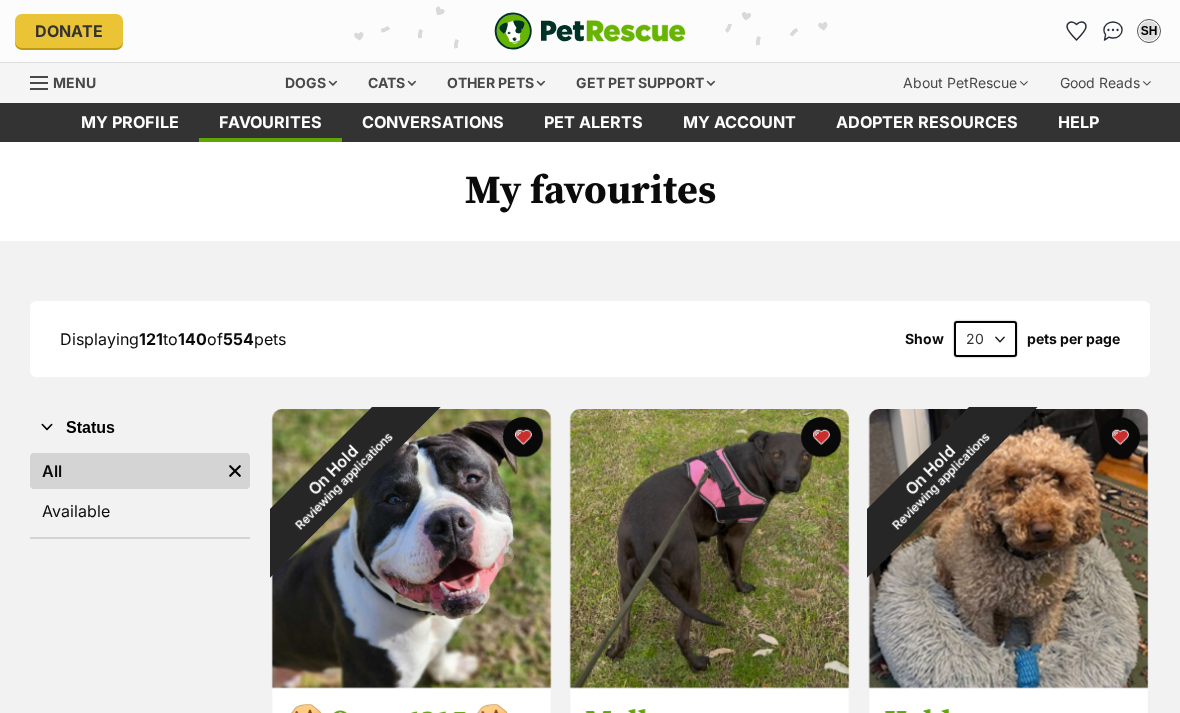 scroll, scrollTop: 0, scrollLeft: 0, axis: both 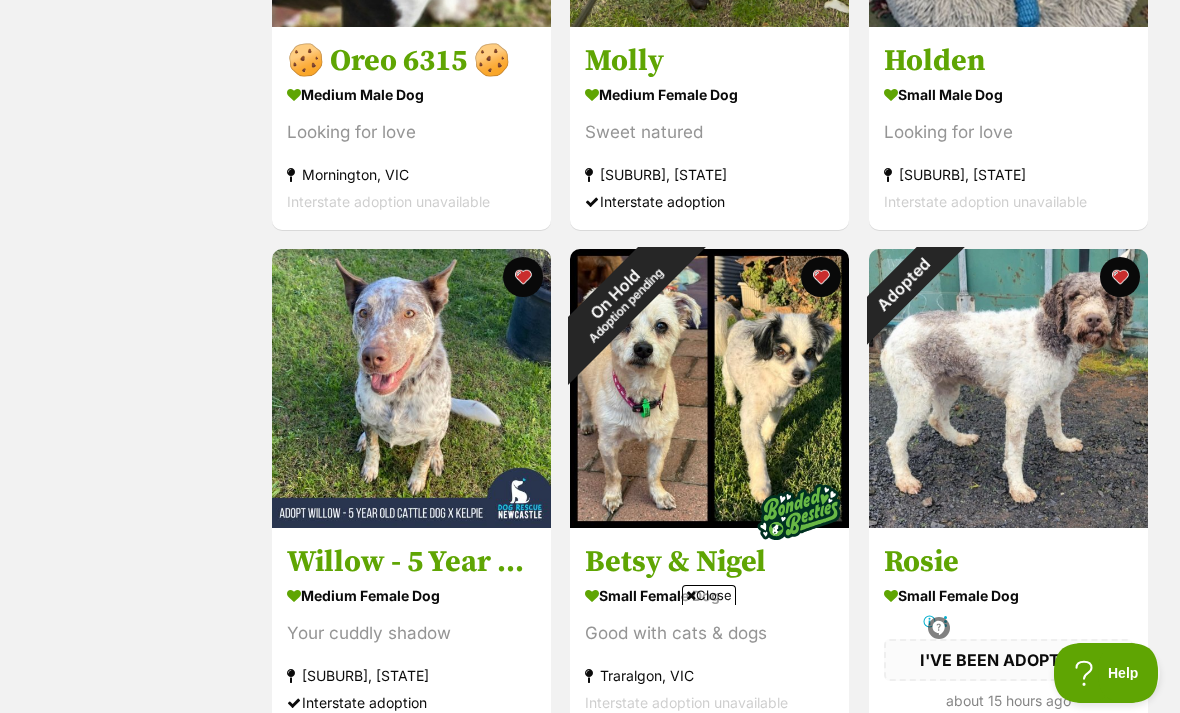 click on "Adopted" at bounding box center (904, 284) 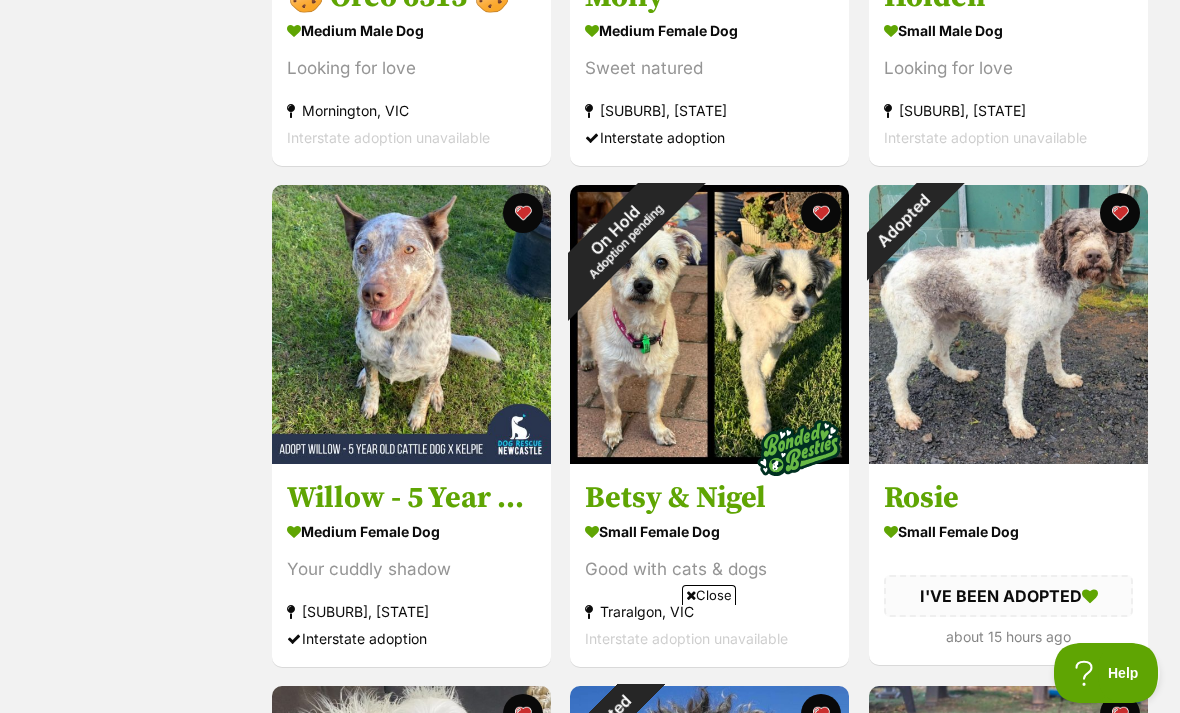 scroll, scrollTop: 0, scrollLeft: 0, axis: both 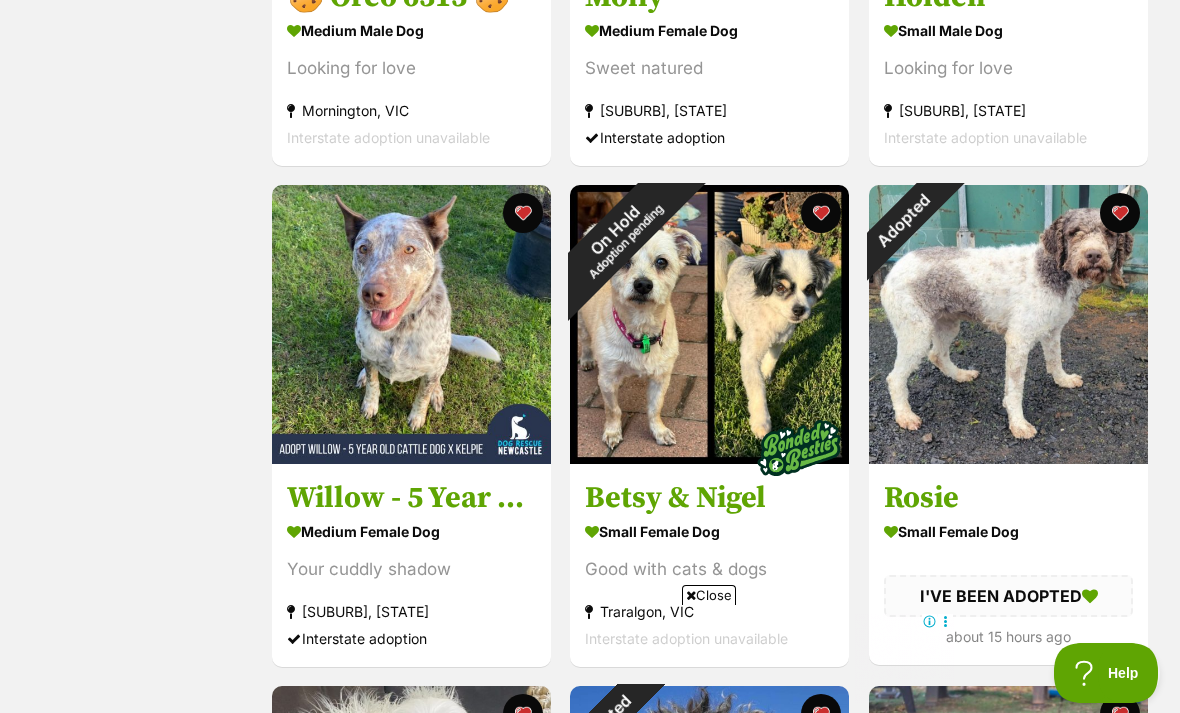 click at bounding box center [1120, 213] 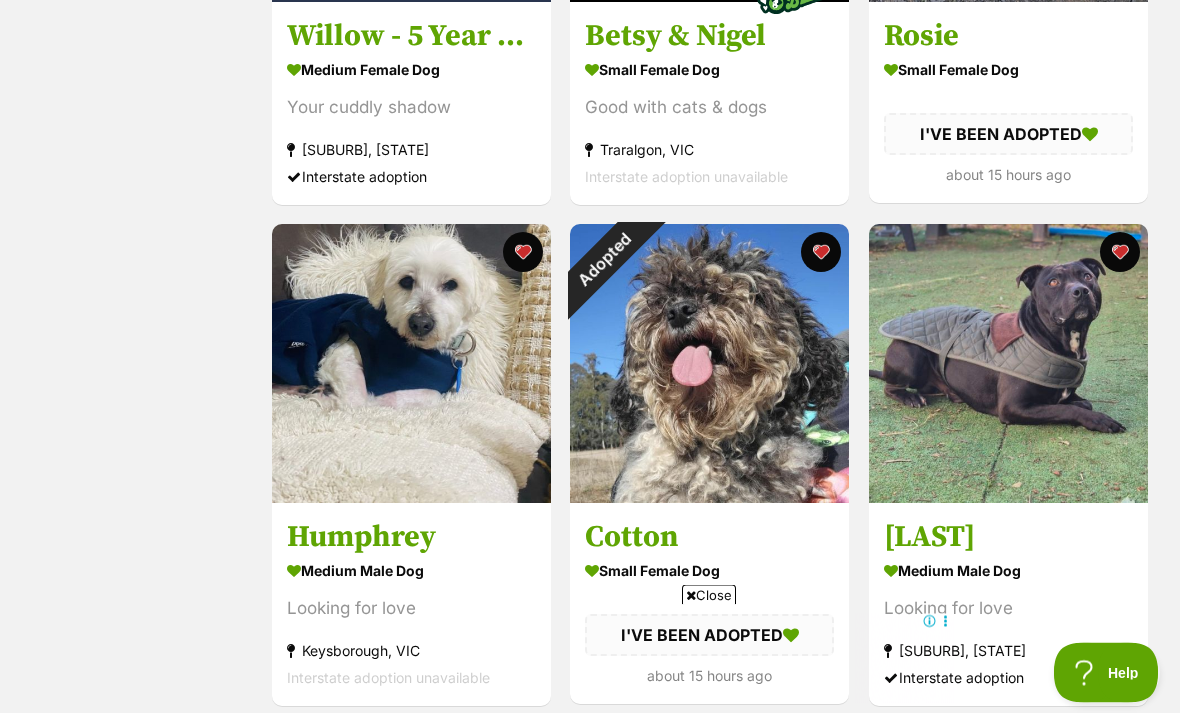 scroll, scrollTop: 1206, scrollLeft: 0, axis: vertical 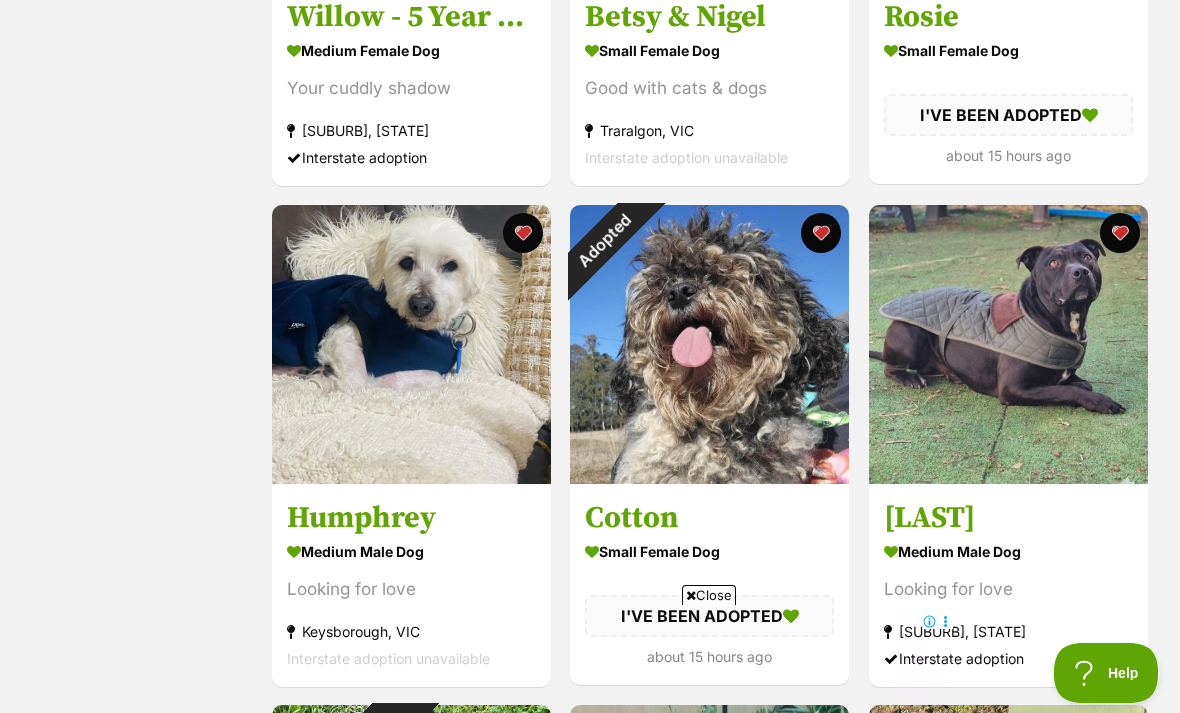 click at bounding box center [822, 233] 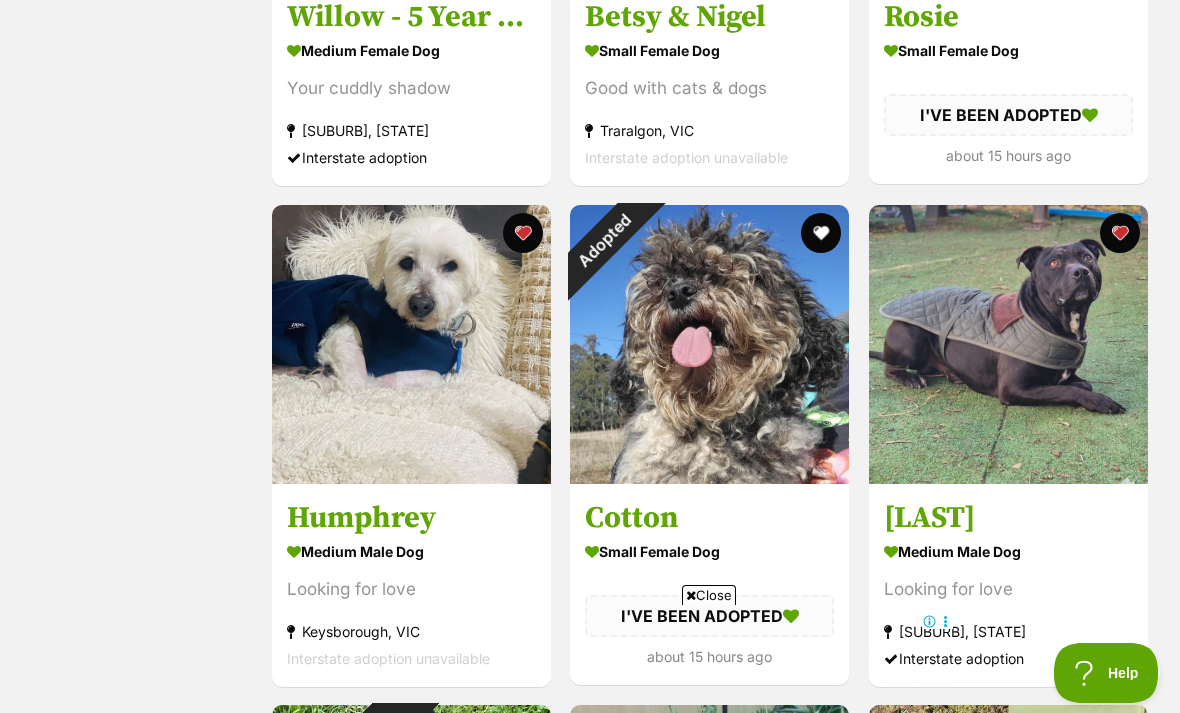 scroll, scrollTop: 0, scrollLeft: 0, axis: both 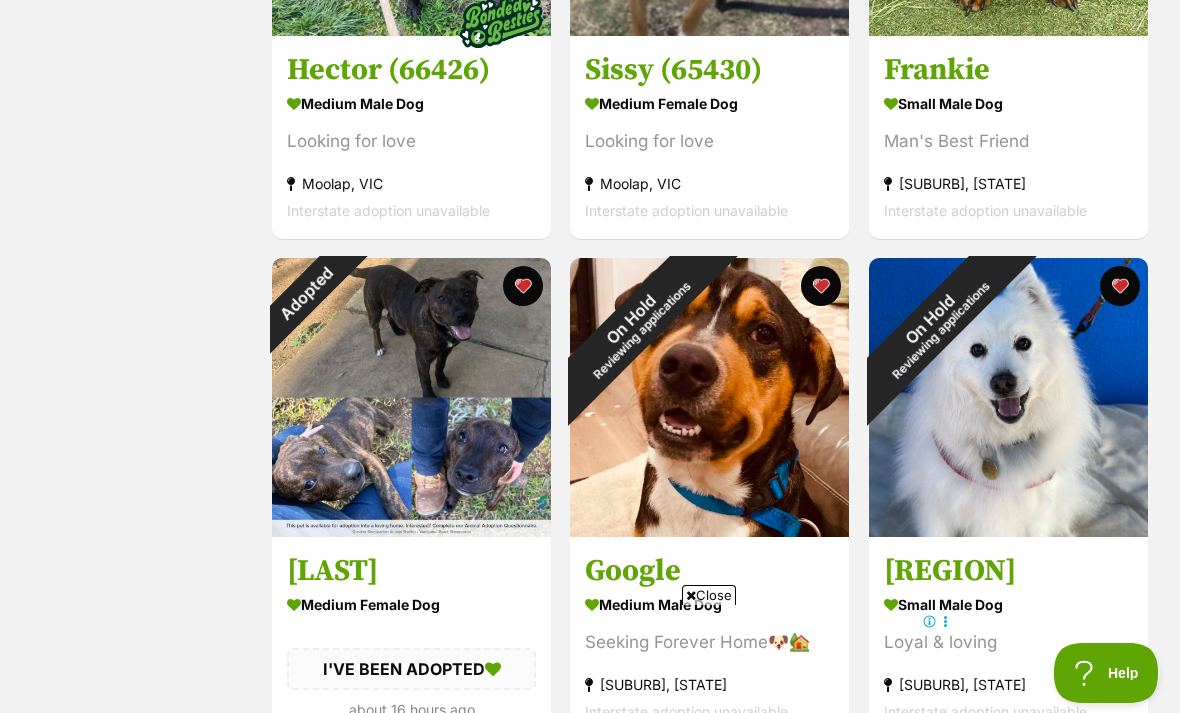 click at bounding box center (523, 286) 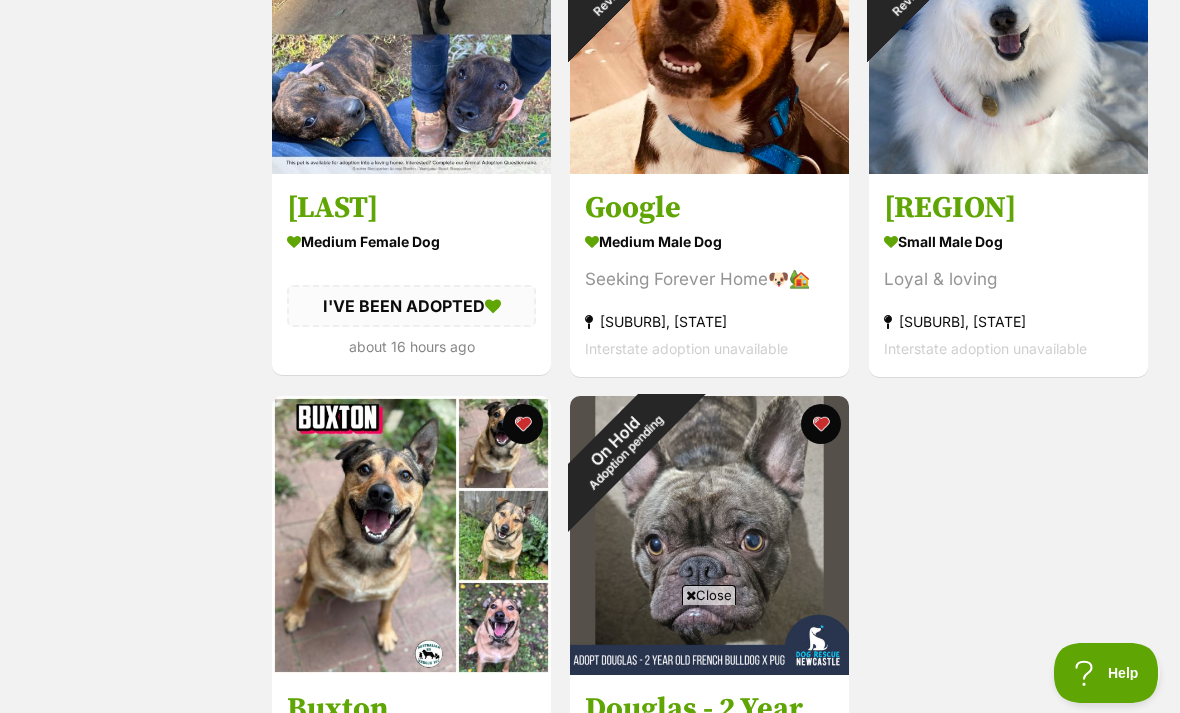 scroll, scrollTop: 3037, scrollLeft: 0, axis: vertical 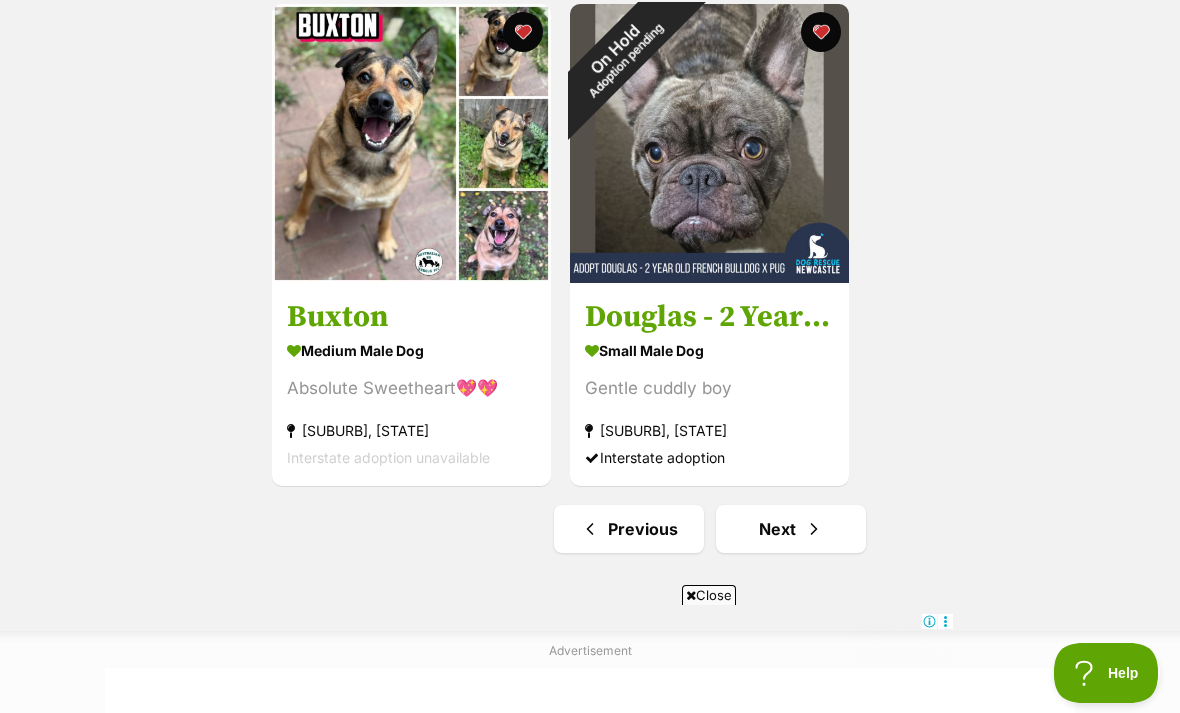 click on "Next" at bounding box center [791, 529] 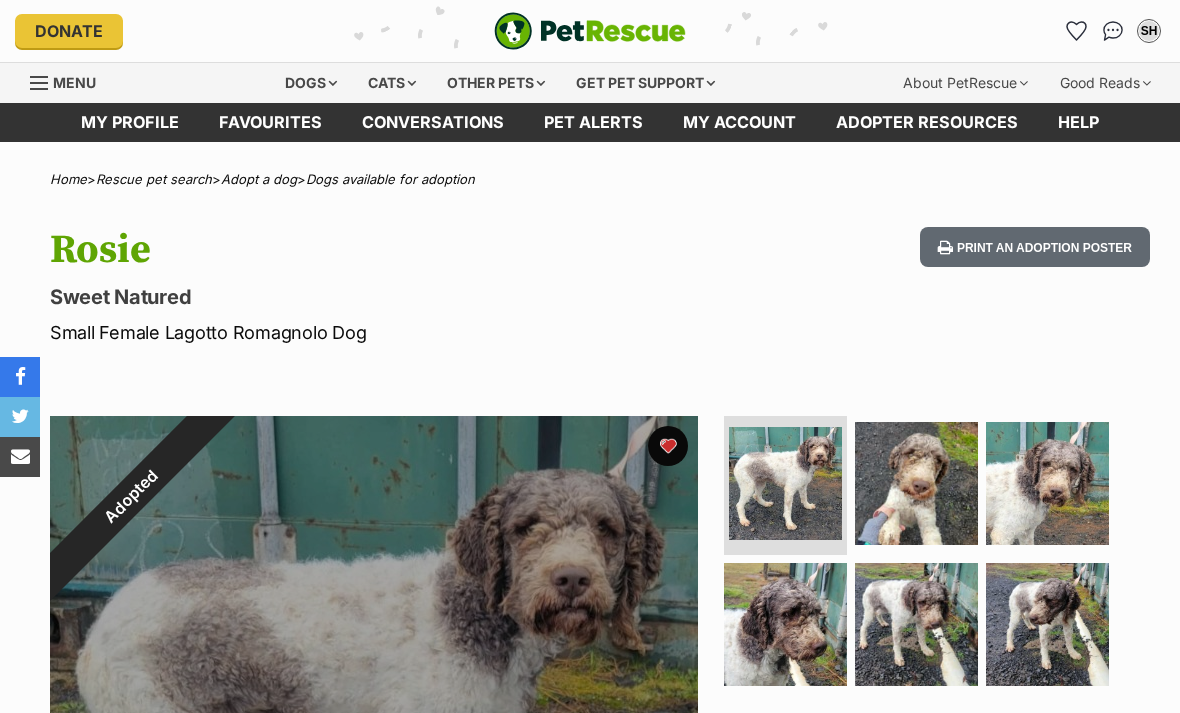 scroll, scrollTop: 0, scrollLeft: 0, axis: both 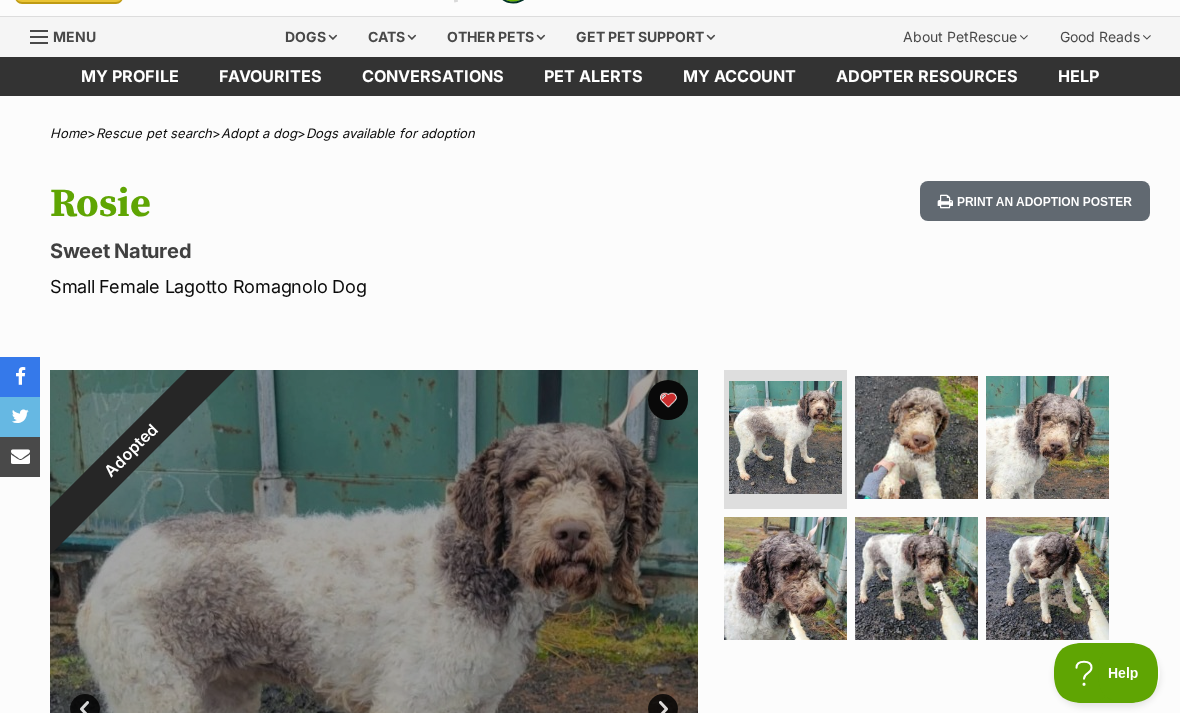 click at bounding box center (916, 437) 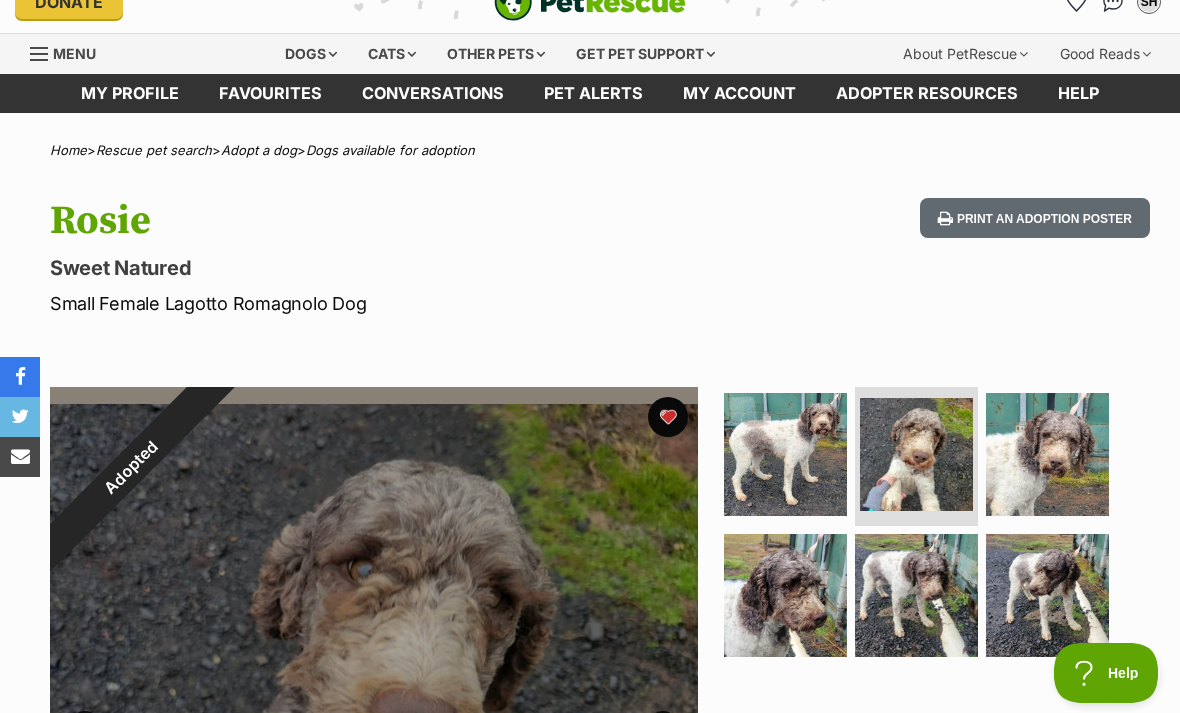 click at bounding box center (916, 595) 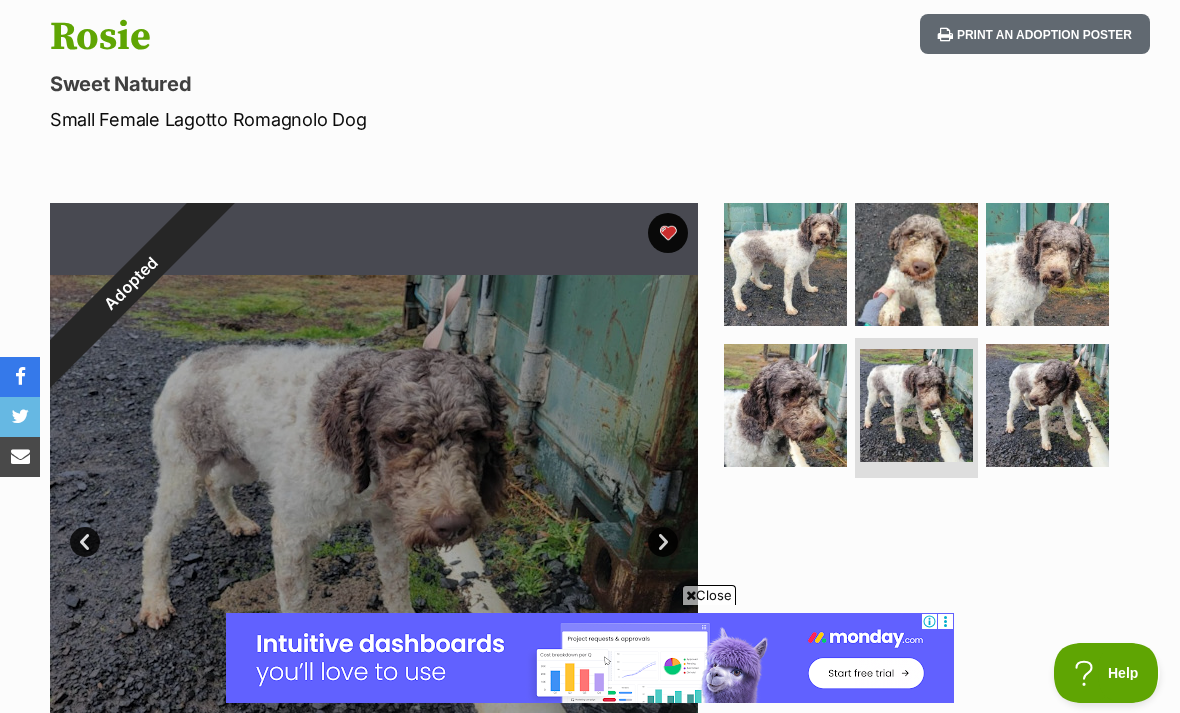 scroll, scrollTop: 0, scrollLeft: 0, axis: both 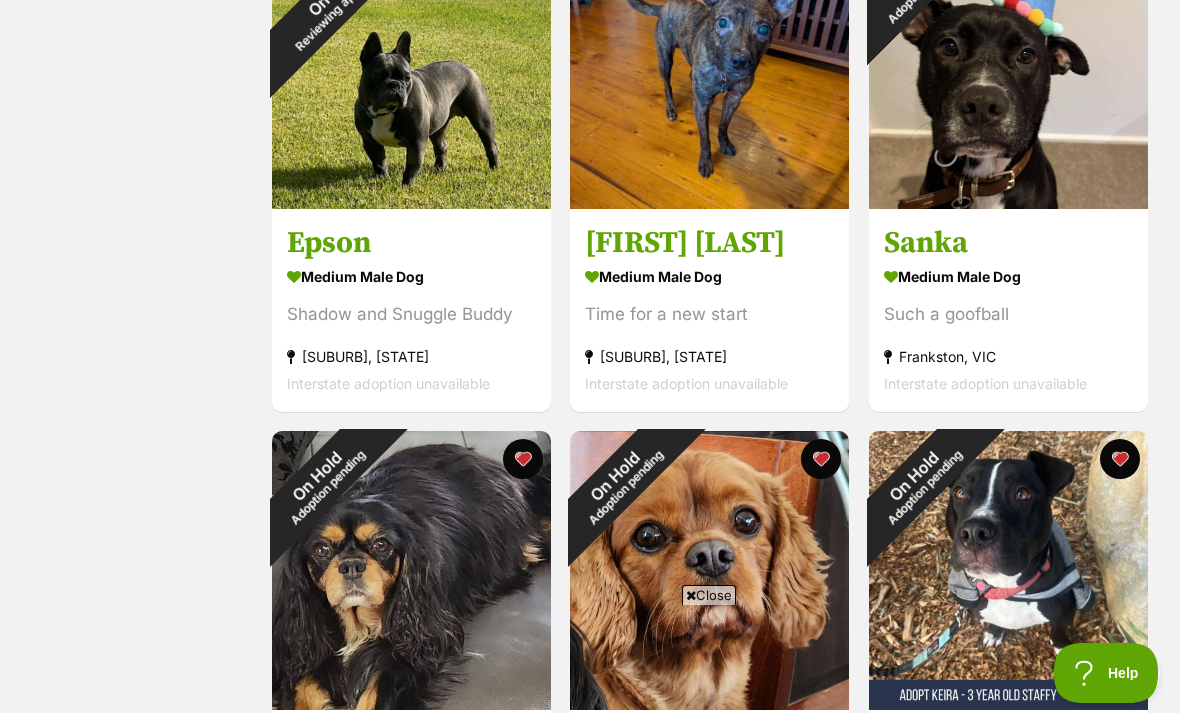 click on "On Hold Adoption pending" at bounding box center [919, -20] 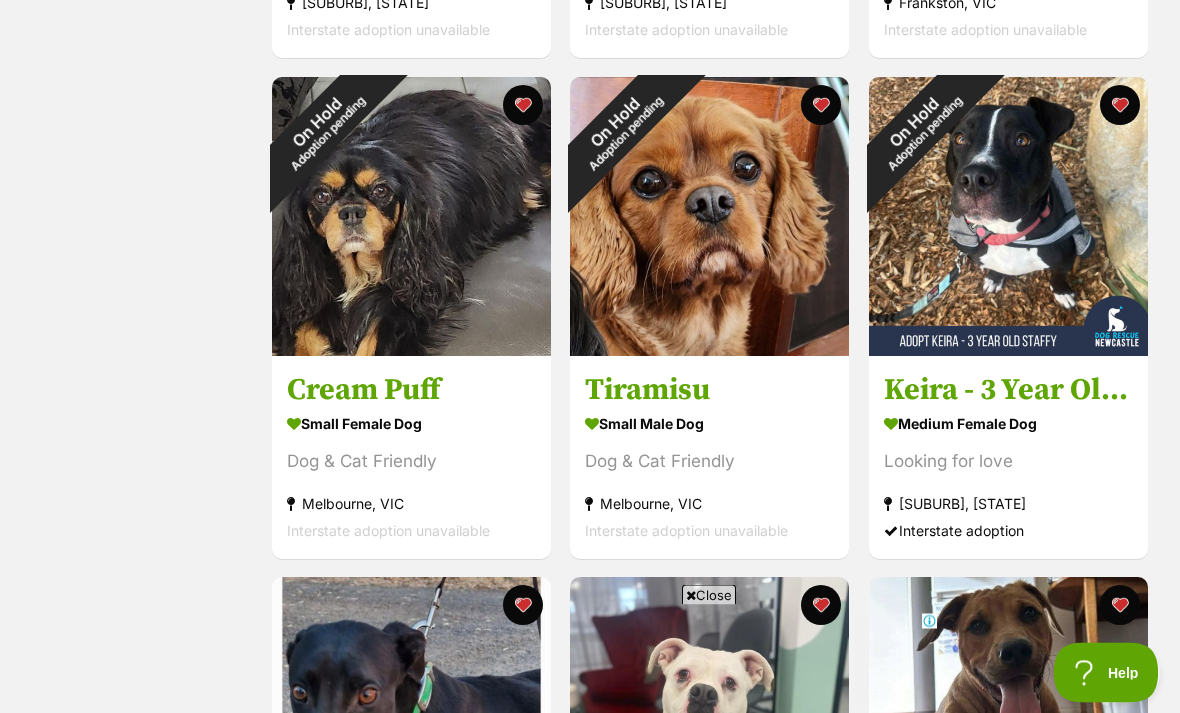 scroll, scrollTop: 1335, scrollLeft: 0, axis: vertical 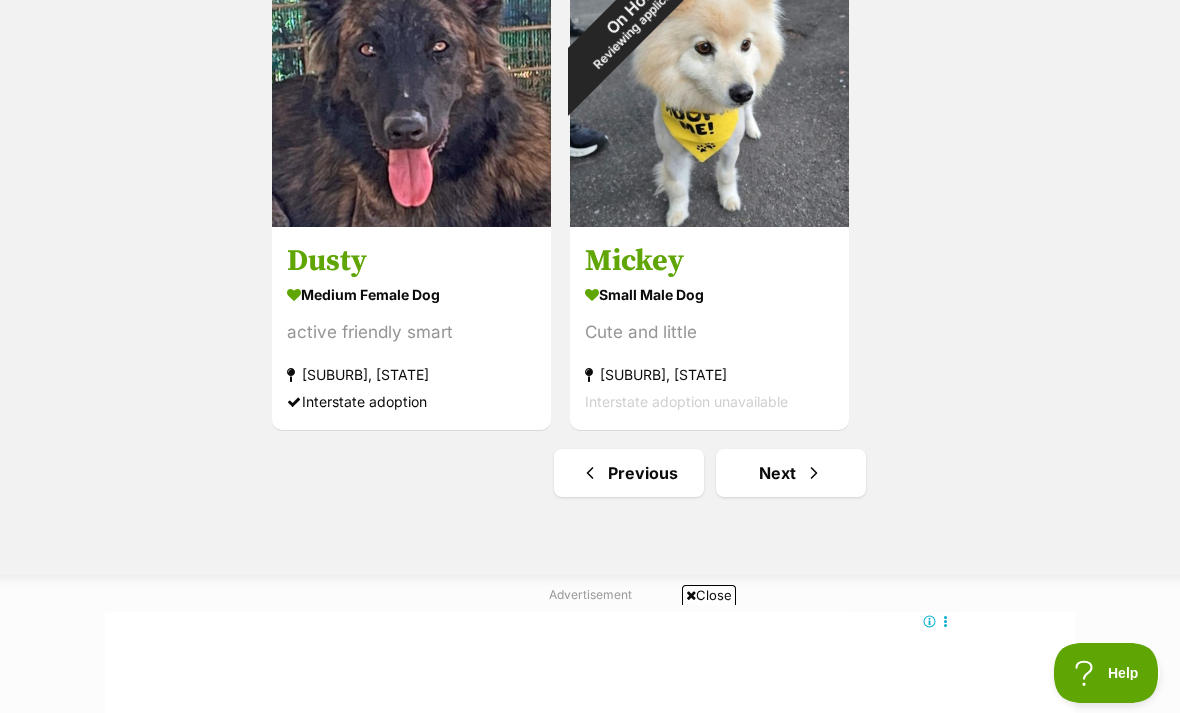 click at bounding box center (814, 473) 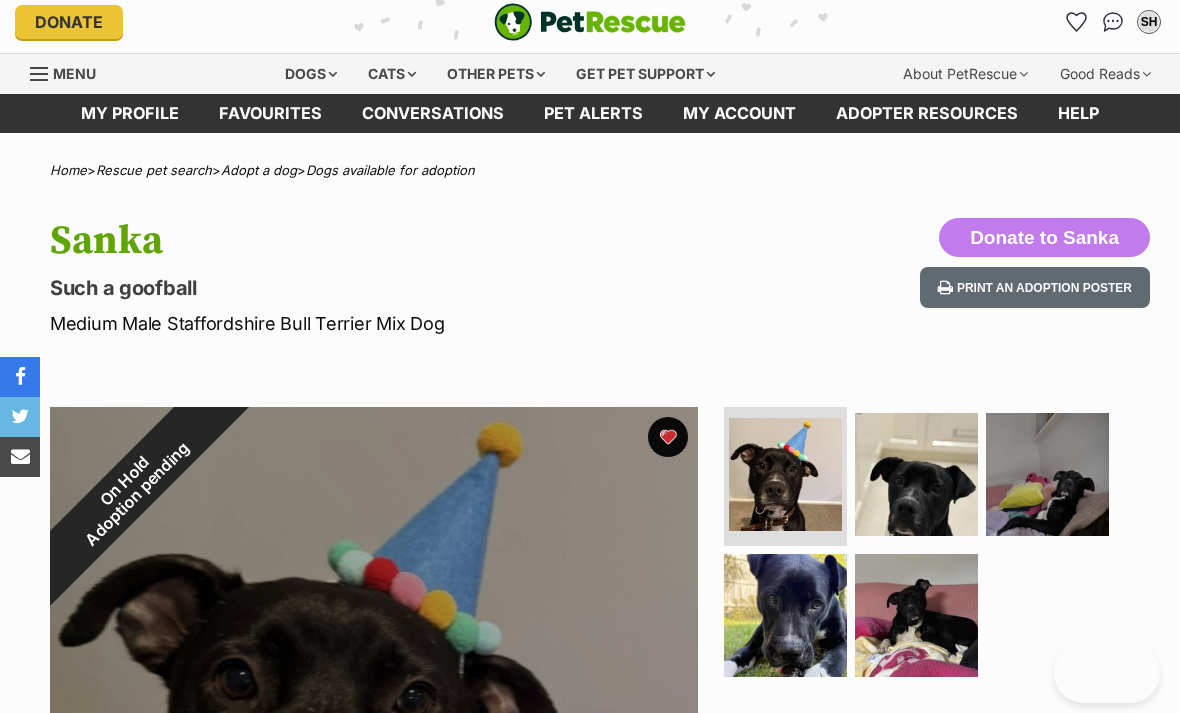 scroll, scrollTop: 0, scrollLeft: 0, axis: both 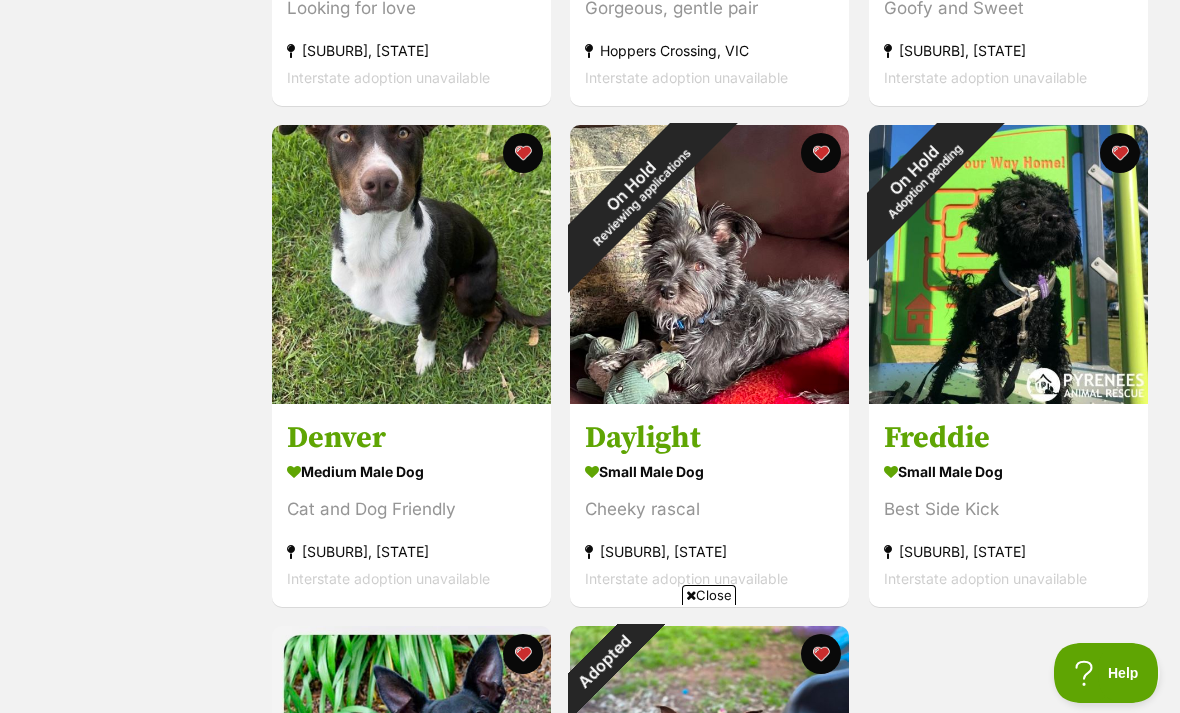 click on "On Hold Adoption pending" at bounding box center (919, 175) 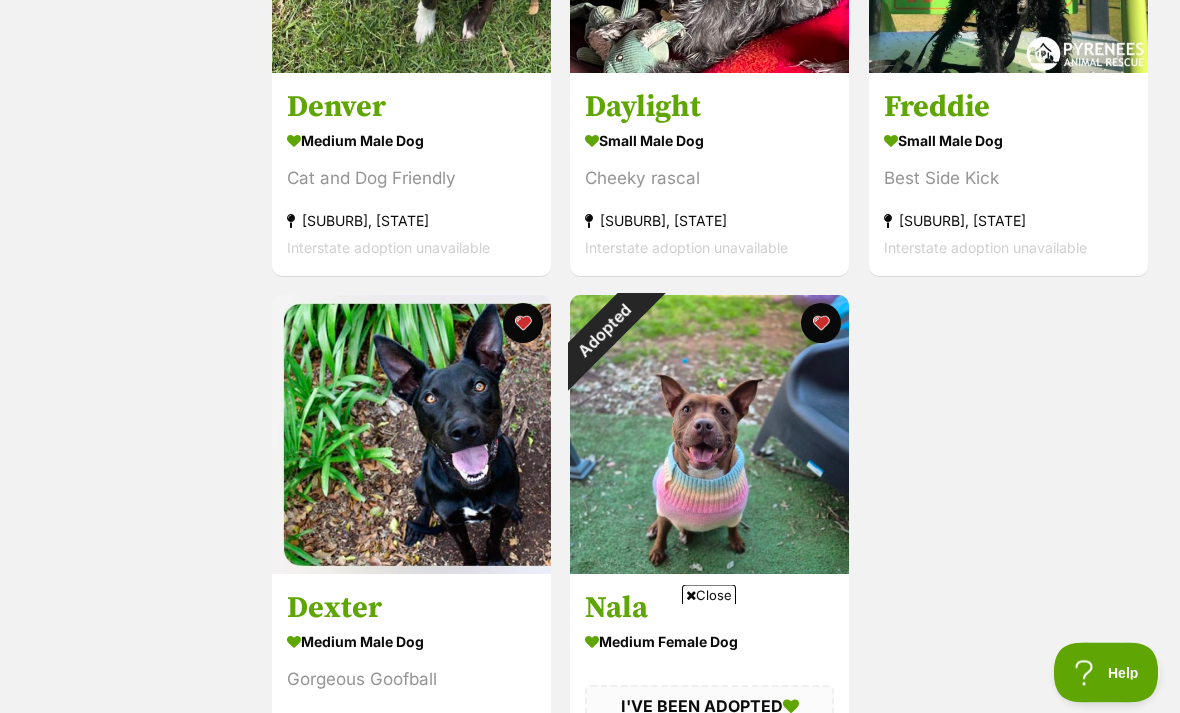scroll, scrollTop: 3119, scrollLeft: 0, axis: vertical 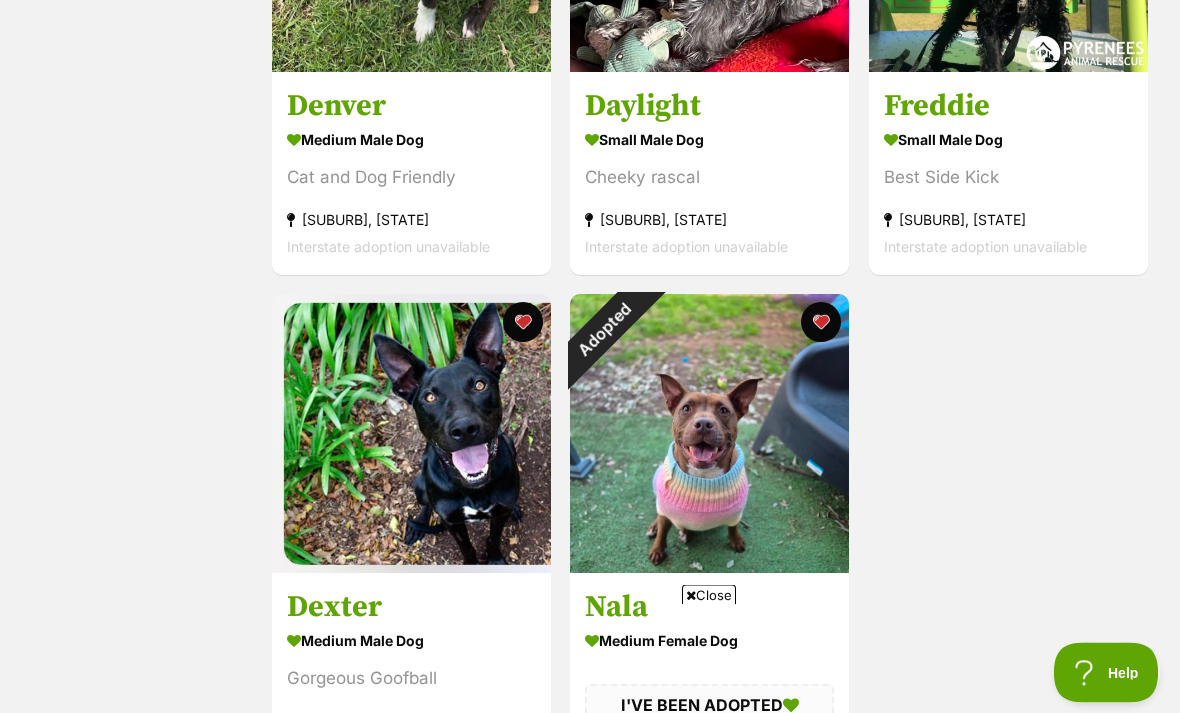 click at bounding box center (822, 323) 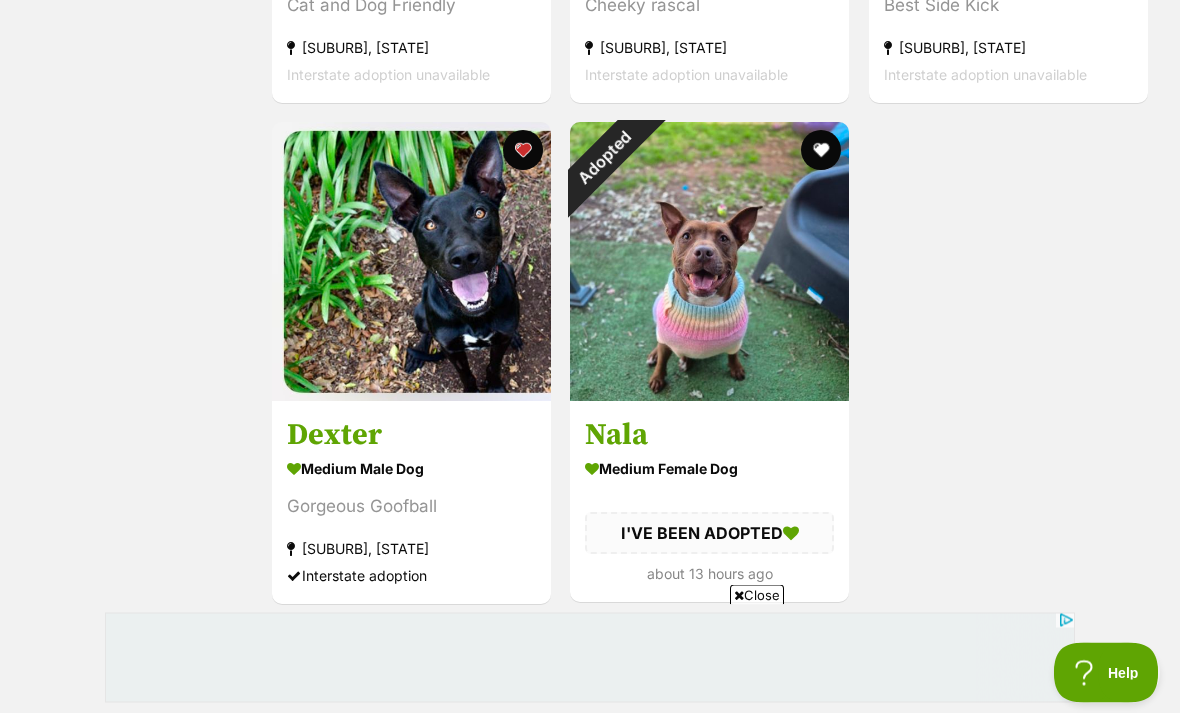 scroll, scrollTop: 0, scrollLeft: 0, axis: both 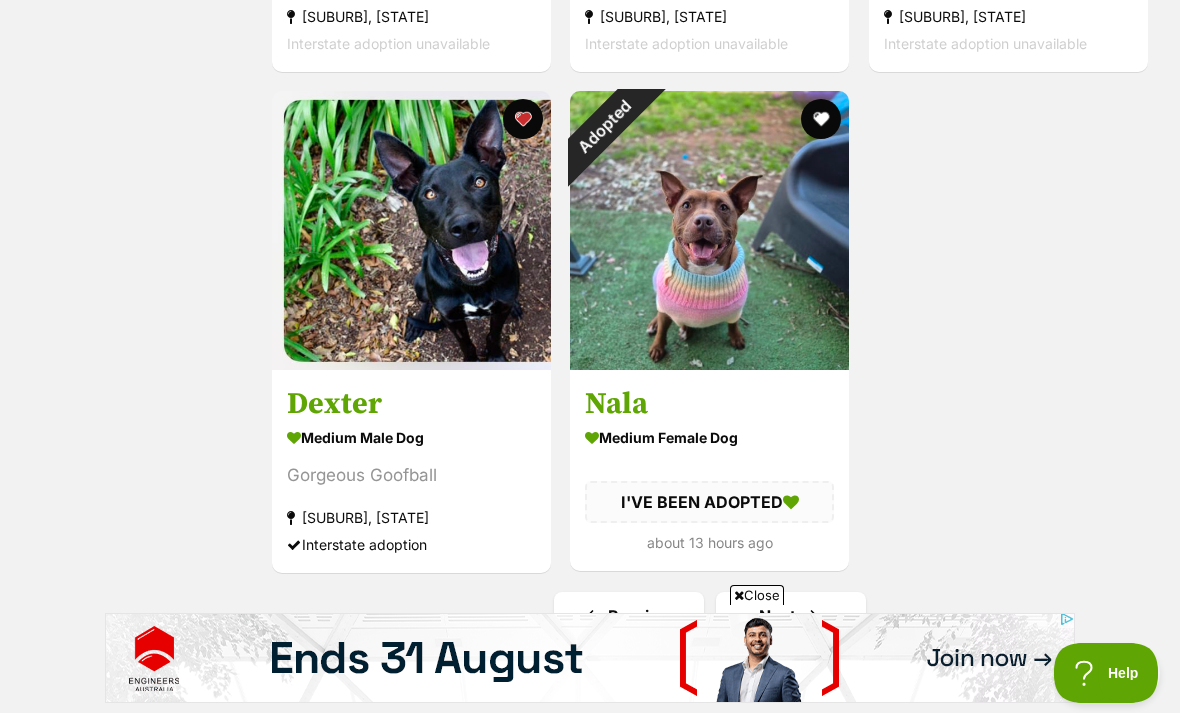 click at bounding box center (814, 616) 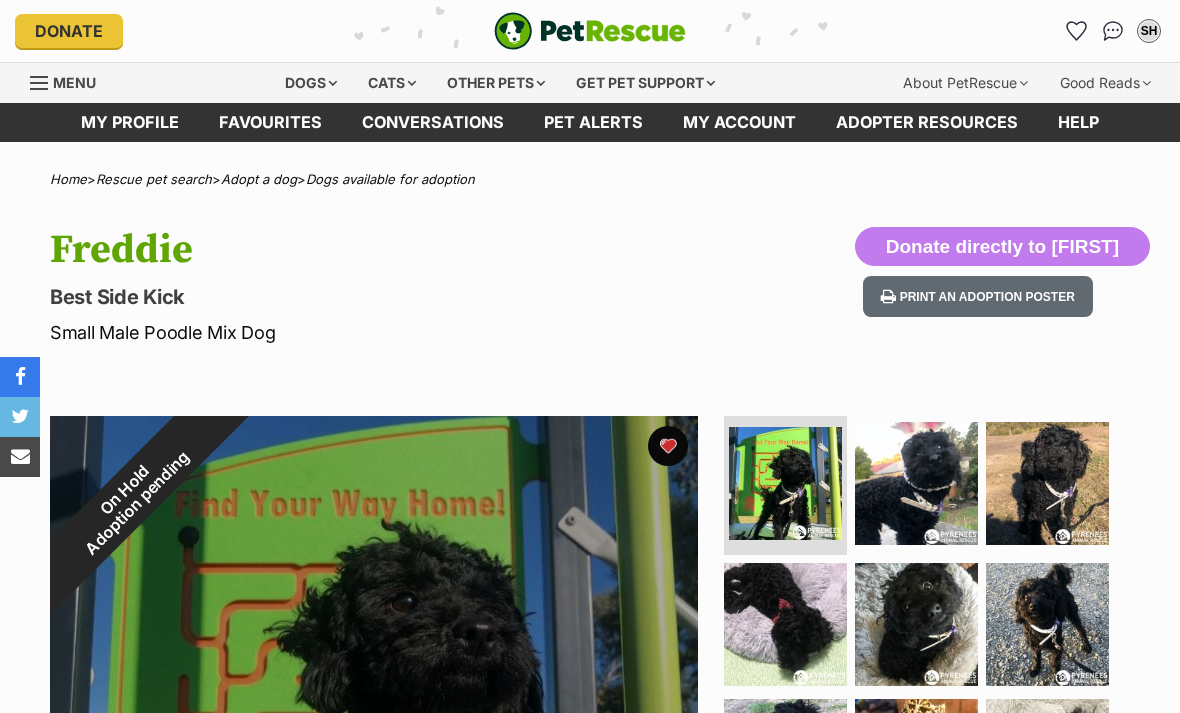 scroll, scrollTop: 0, scrollLeft: 0, axis: both 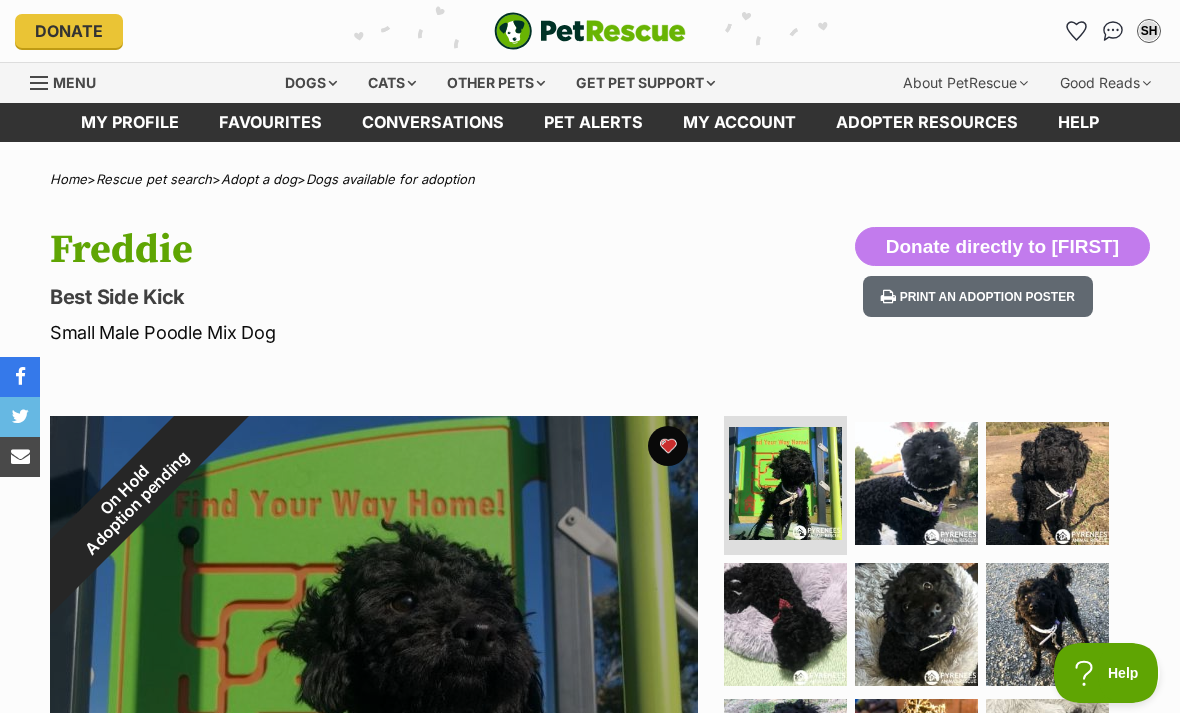click on "Home
>
Rescue pet search
>
Adopt a dog
>
Dogs available for adoption
[FIRST]
Best Side Kick
Small Male Poodle Mix Dog
Donate directly to [FIRST]
Print an adoption poster
On Hold Adoption pending
1
of 9 images
1
of 9 images
1
of 9 images
1
of 9 images
1
of 9 images
1
of 9 images
1
of 9 images
1
of 9 images
1
of 9 images
Next Prev 1 2 3 4 5 6 7 8 9
WATCH VIDEOS
(2)
Donate to [FIRST]
Donate to [FIRST] at Pyrenees Animal Rescue via Shout
Advertisement
Adoption information
I've been adopted!
This pet is no longer available
On Hold Adoption pending
Enquire about [FIRST]
Find available pets like this!
Rescue group
[NUMBER]" at bounding box center (590, 1529) 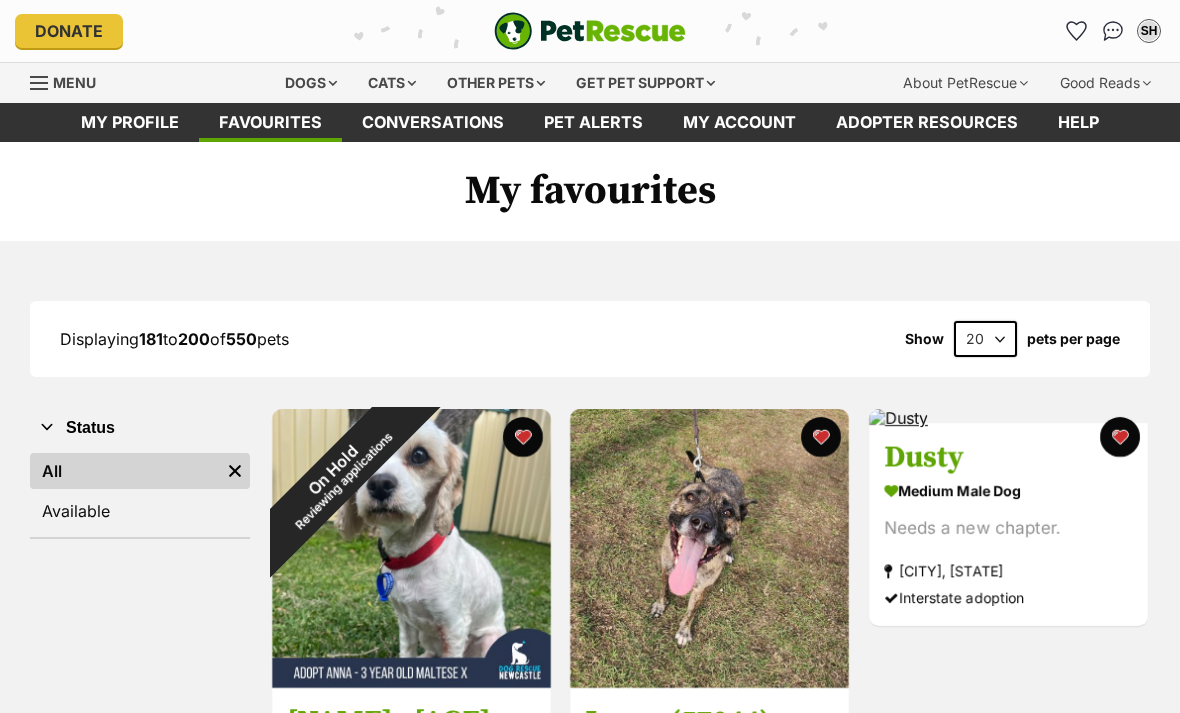 scroll, scrollTop: 0, scrollLeft: 0, axis: both 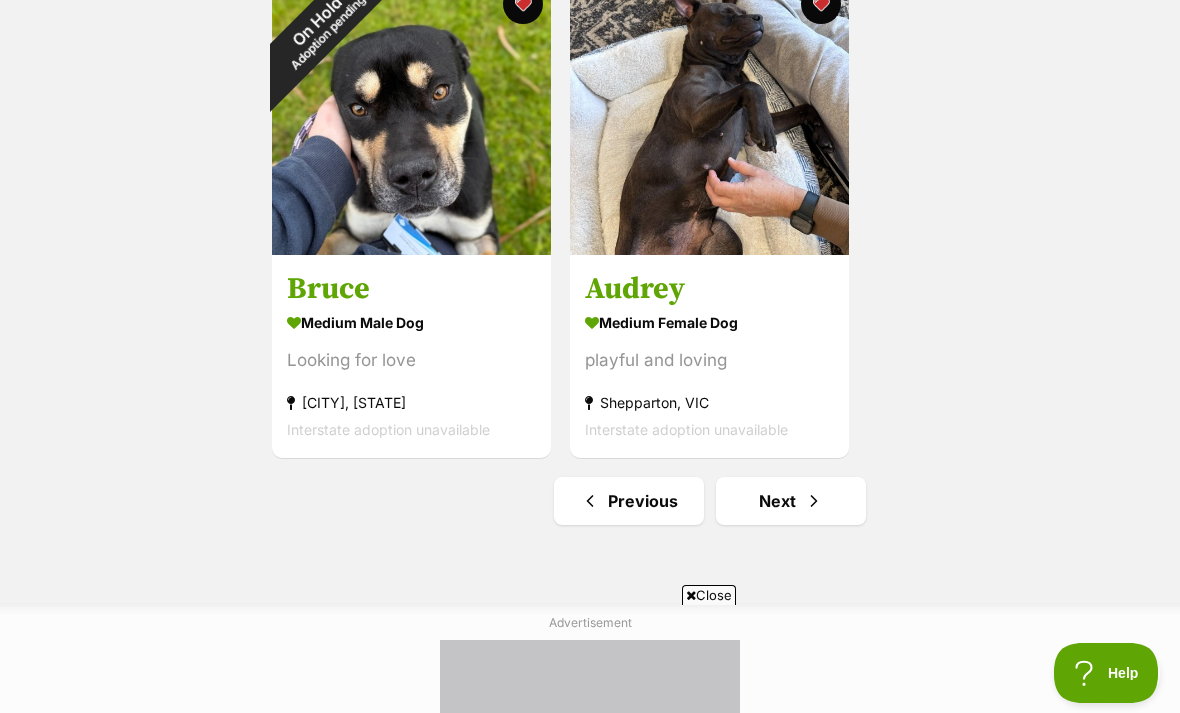 click on "Next" at bounding box center (791, 501) 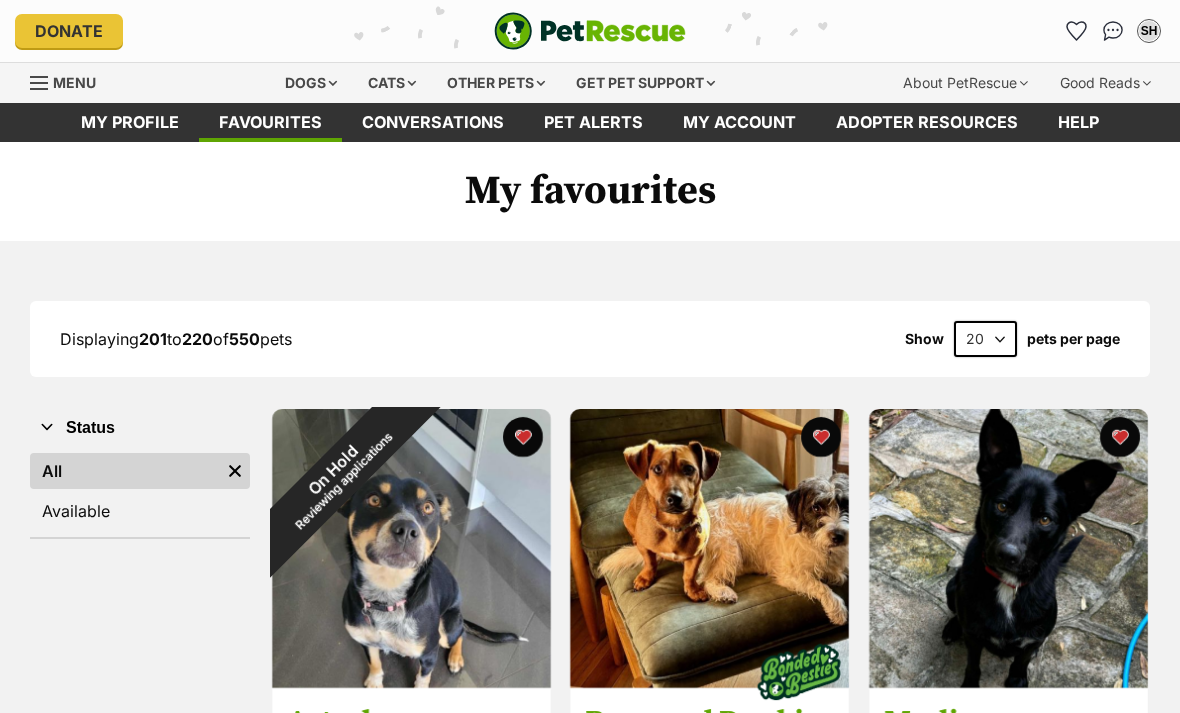 scroll, scrollTop: 0, scrollLeft: 0, axis: both 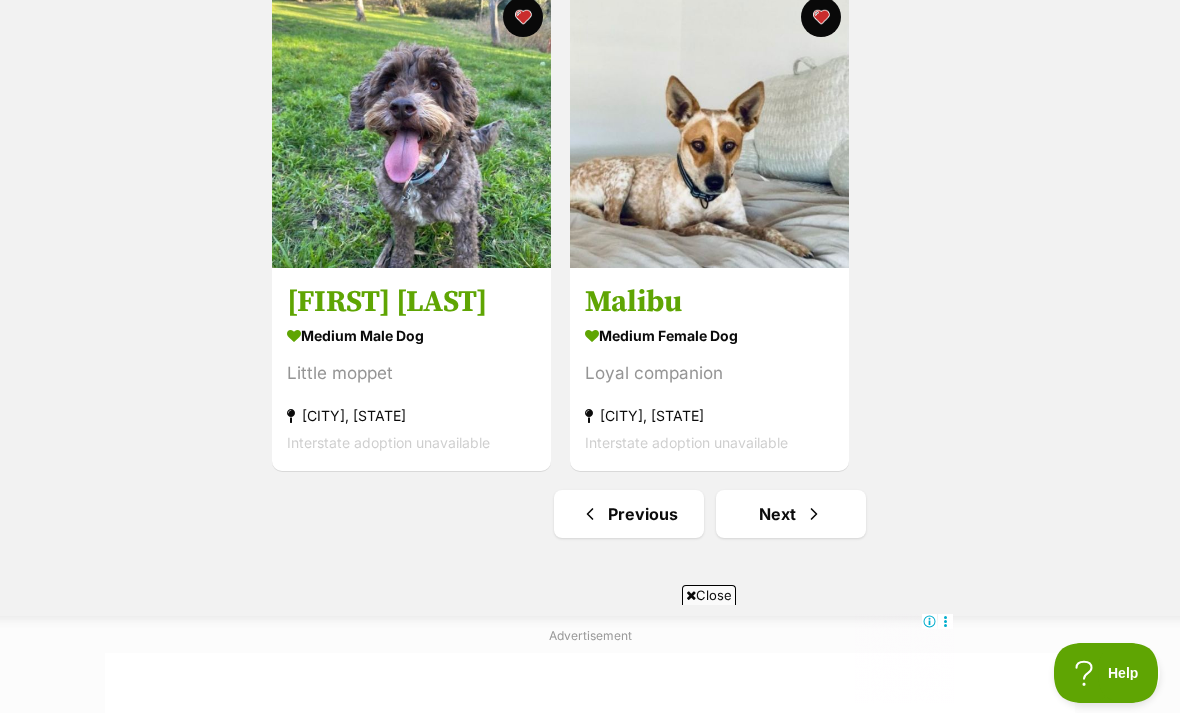 click at bounding box center [814, 514] 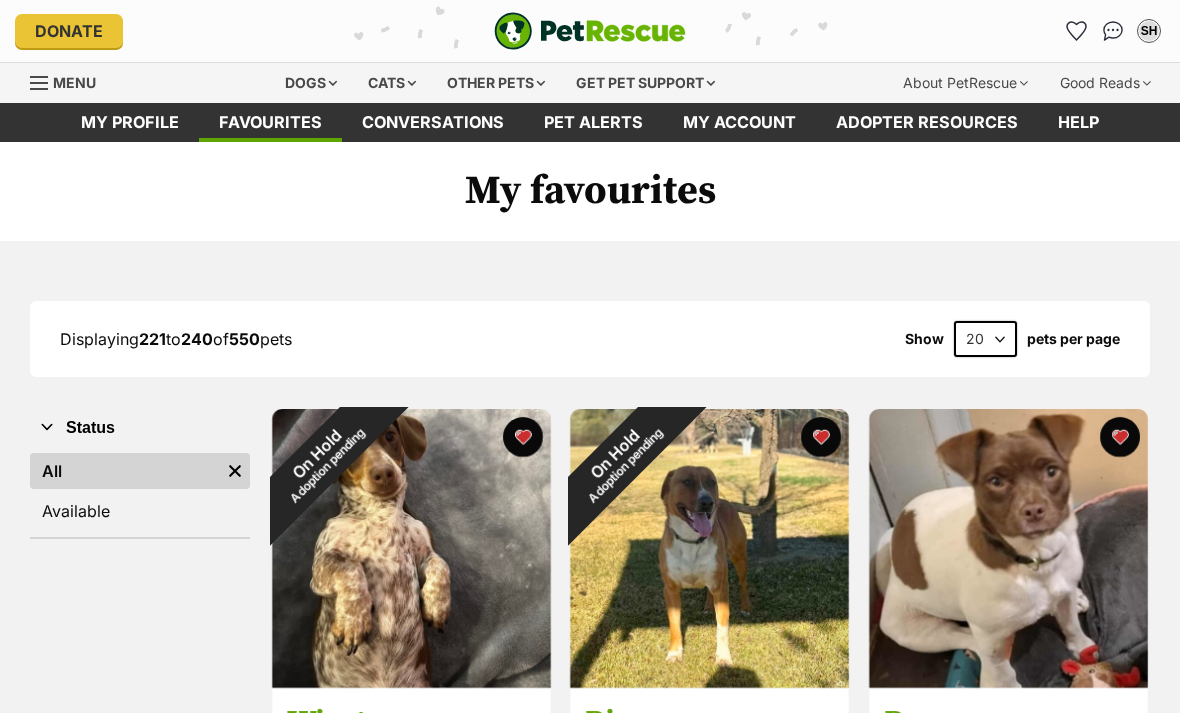 scroll, scrollTop: 0, scrollLeft: 0, axis: both 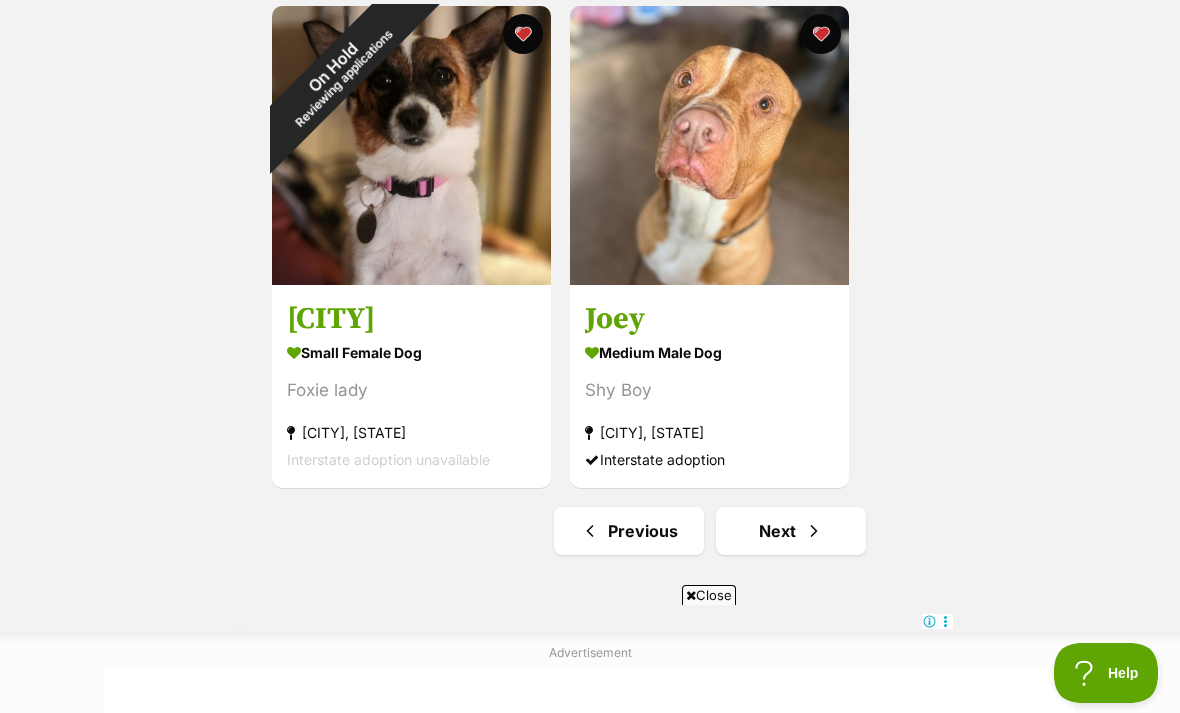 click on "Next" at bounding box center (791, 531) 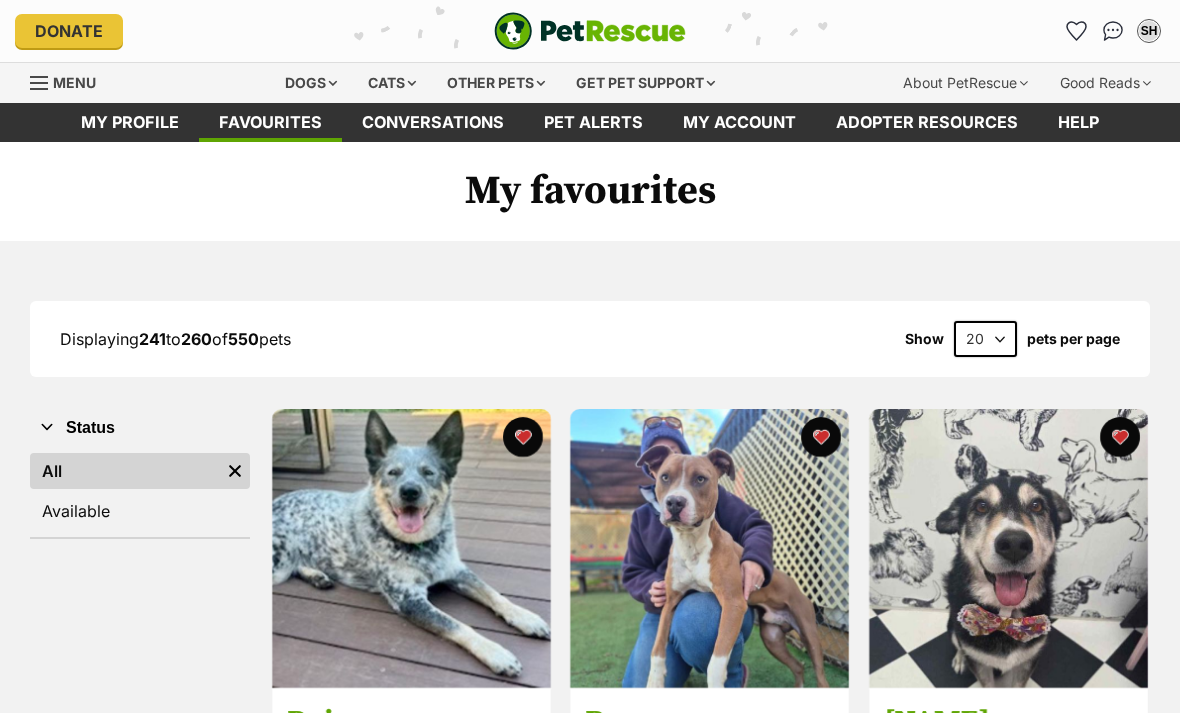scroll, scrollTop: 0, scrollLeft: 0, axis: both 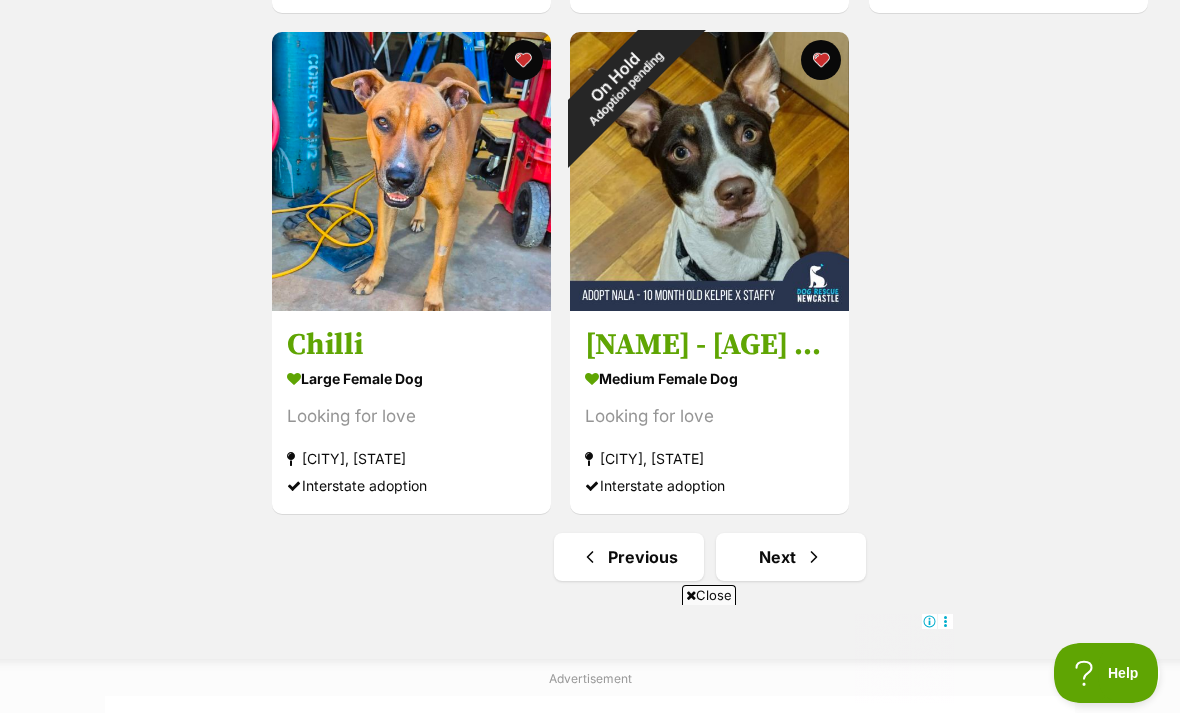 click on "Next" at bounding box center (791, 557) 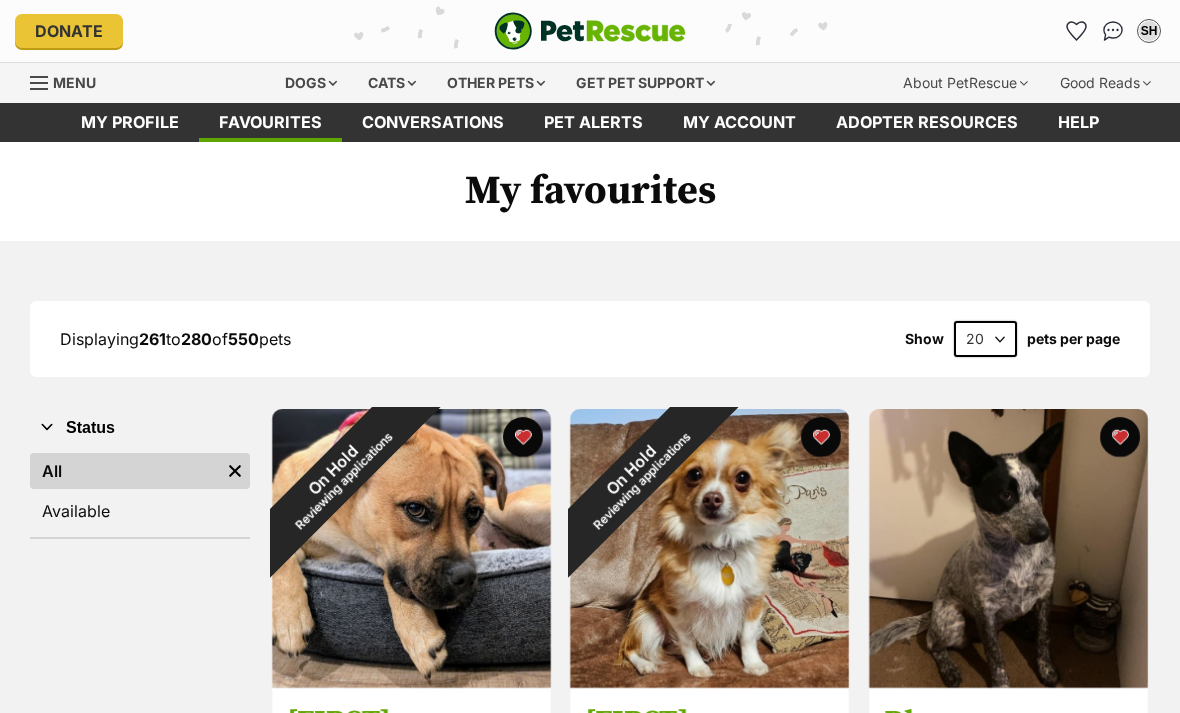 scroll, scrollTop: 0, scrollLeft: 0, axis: both 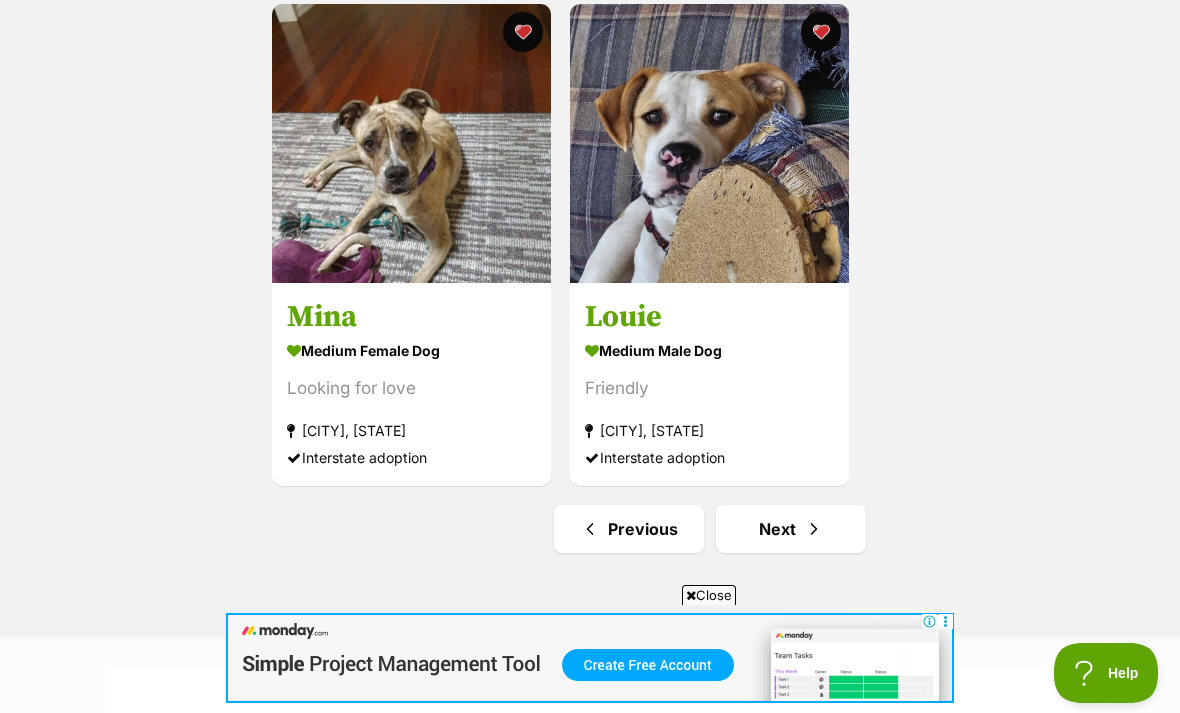 click at bounding box center (814, 529) 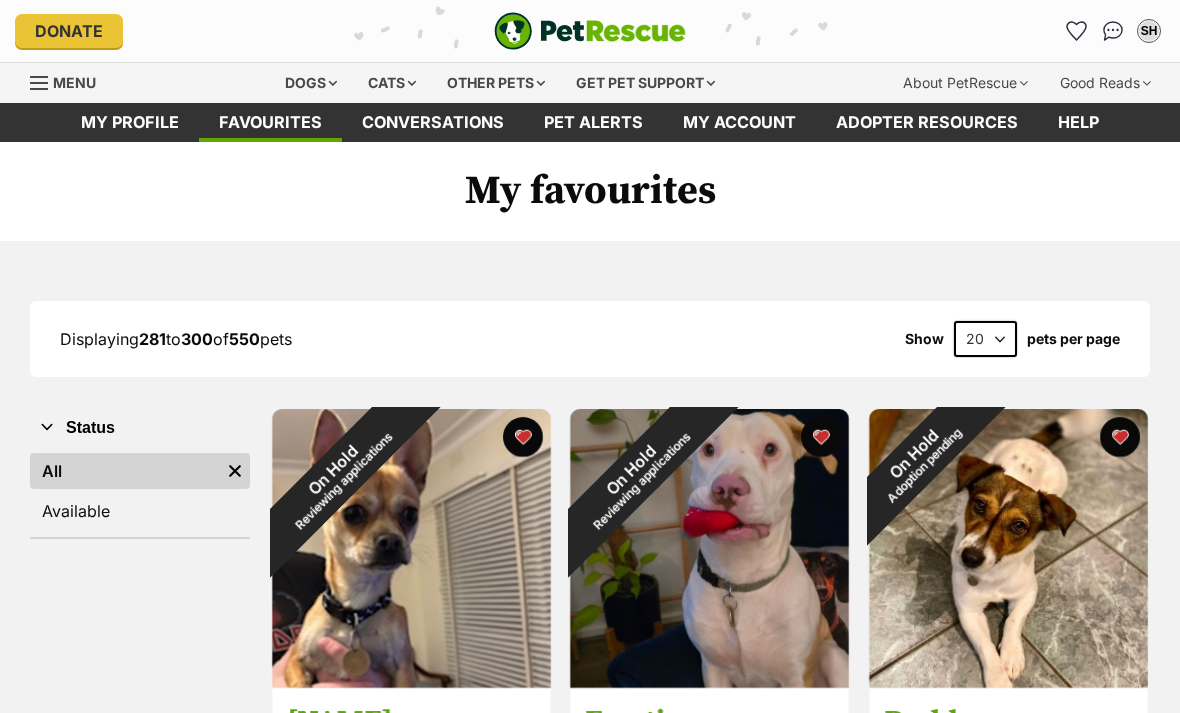 scroll, scrollTop: 0, scrollLeft: 0, axis: both 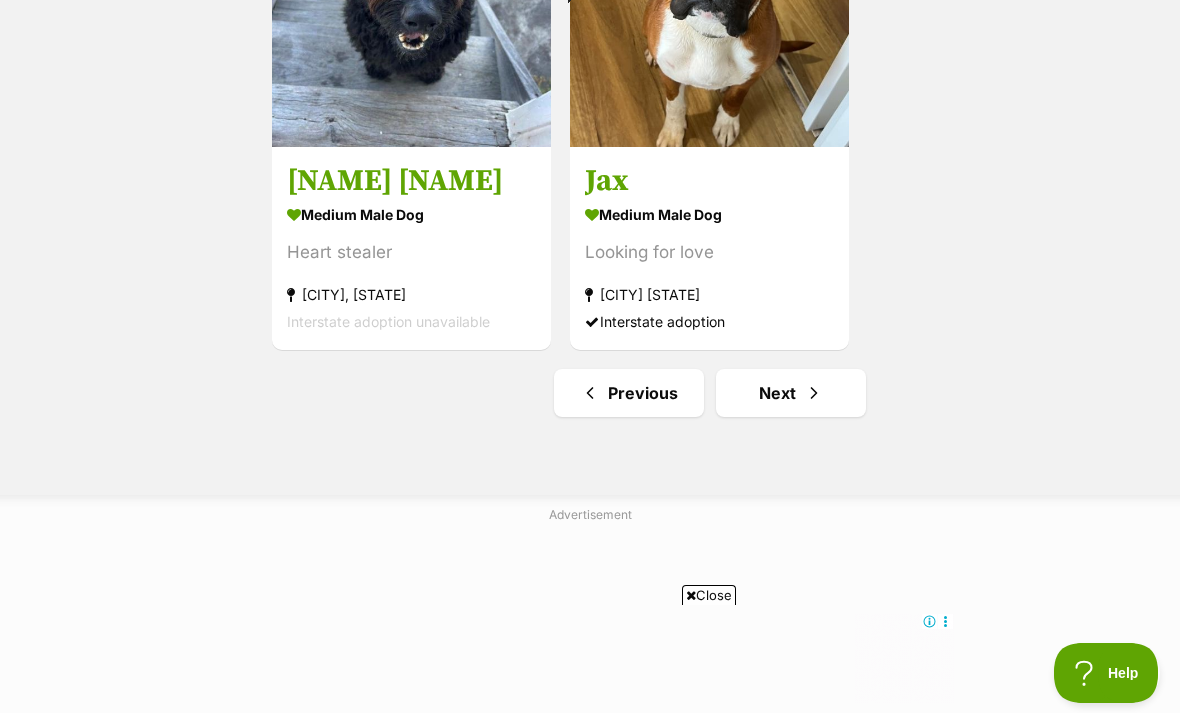 click on "Next" at bounding box center (791, 393) 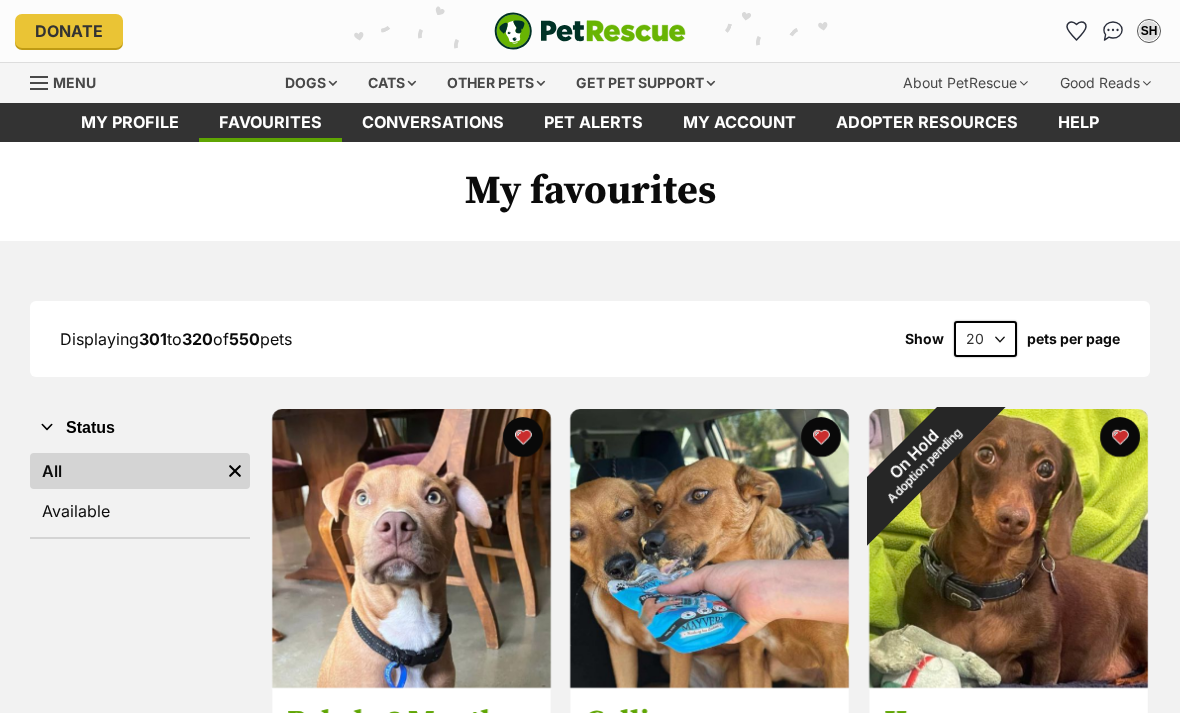 scroll, scrollTop: 0, scrollLeft: 0, axis: both 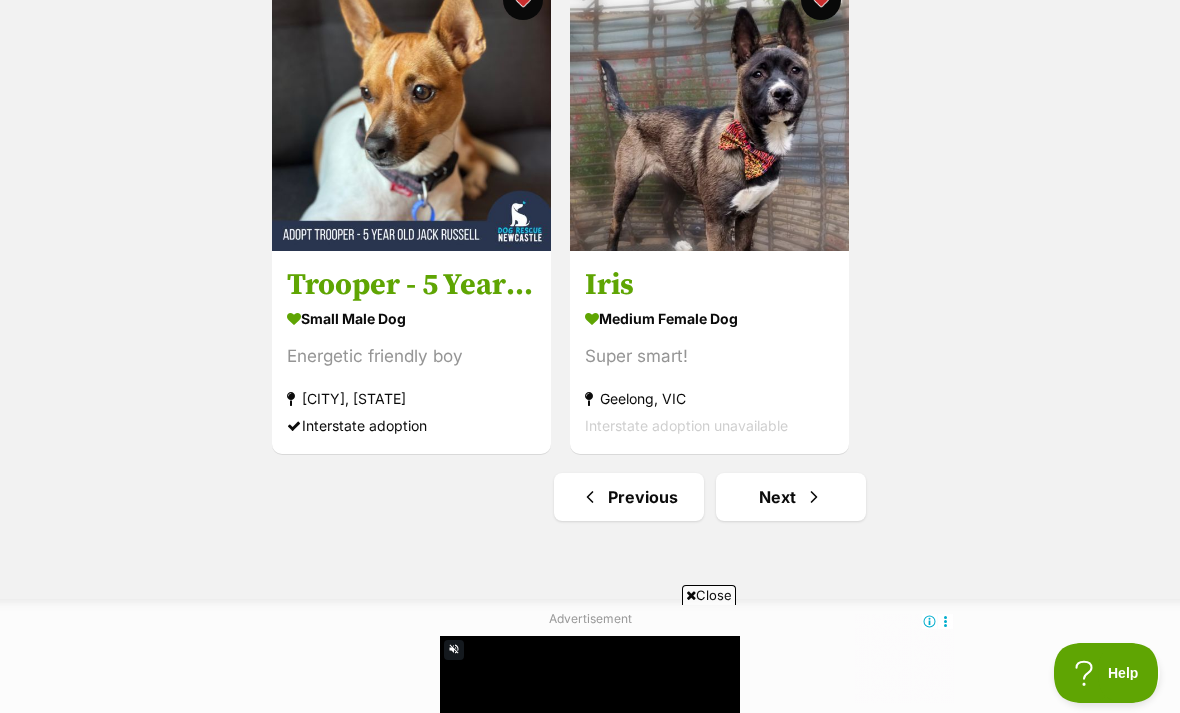 click on "Next" at bounding box center [791, 497] 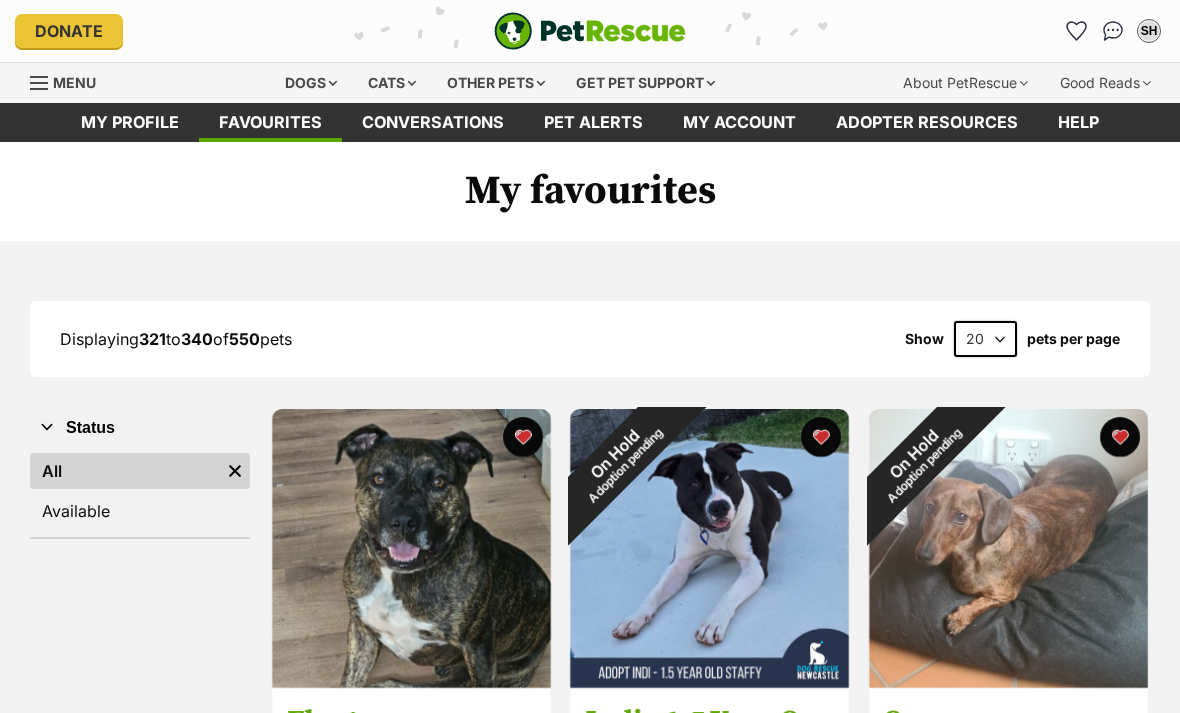 scroll, scrollTop: 0, scrollLeft: 0, axis: both 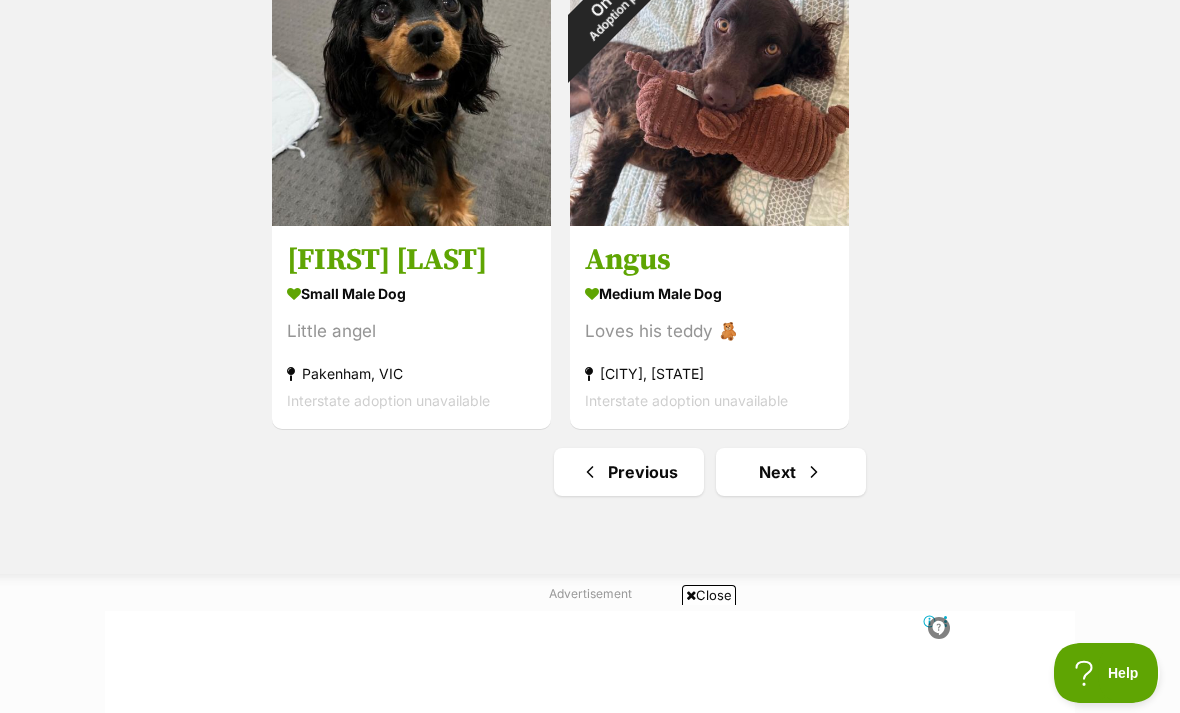 click on "Next" at bounding box center (791, 472) 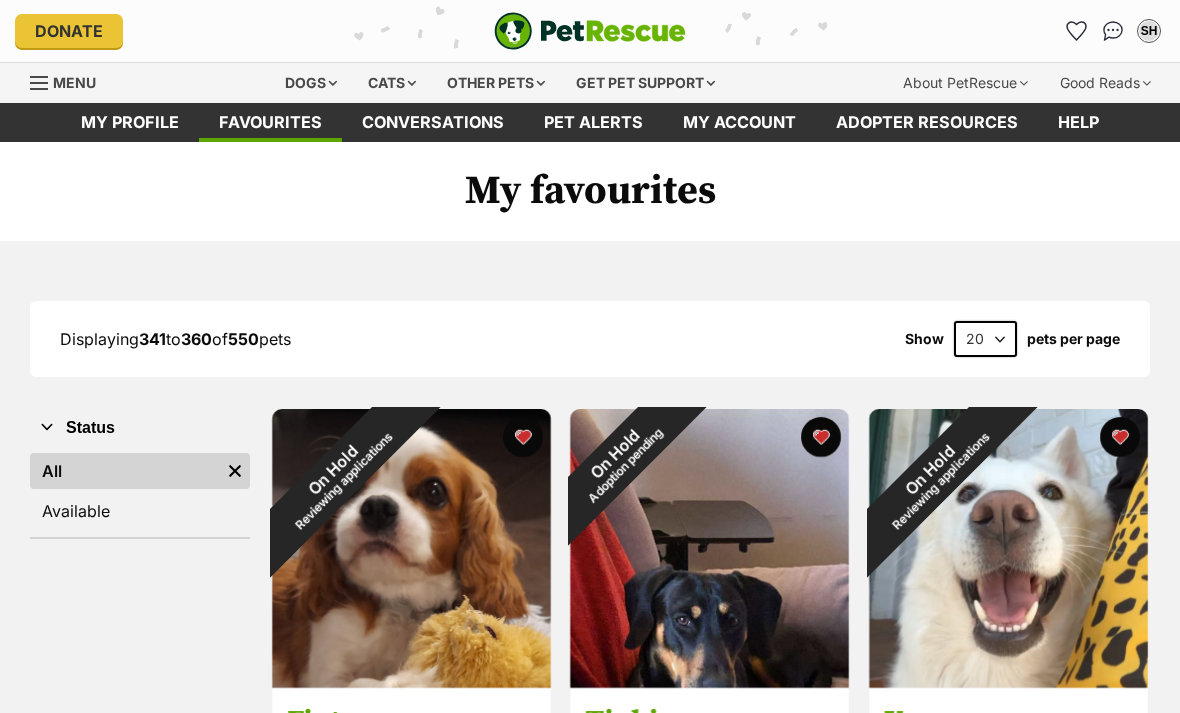 scroll, scrollTop: 0, scrollLeft: 0, axis: both 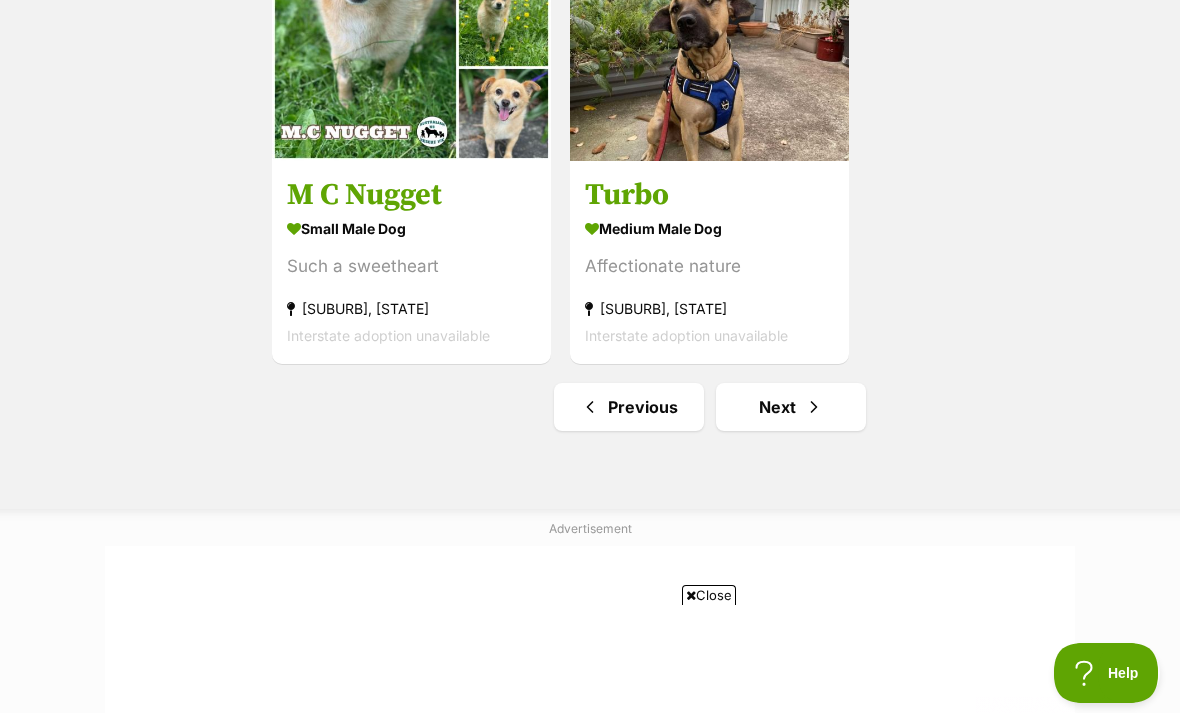 click at bounding box center (814, 407) 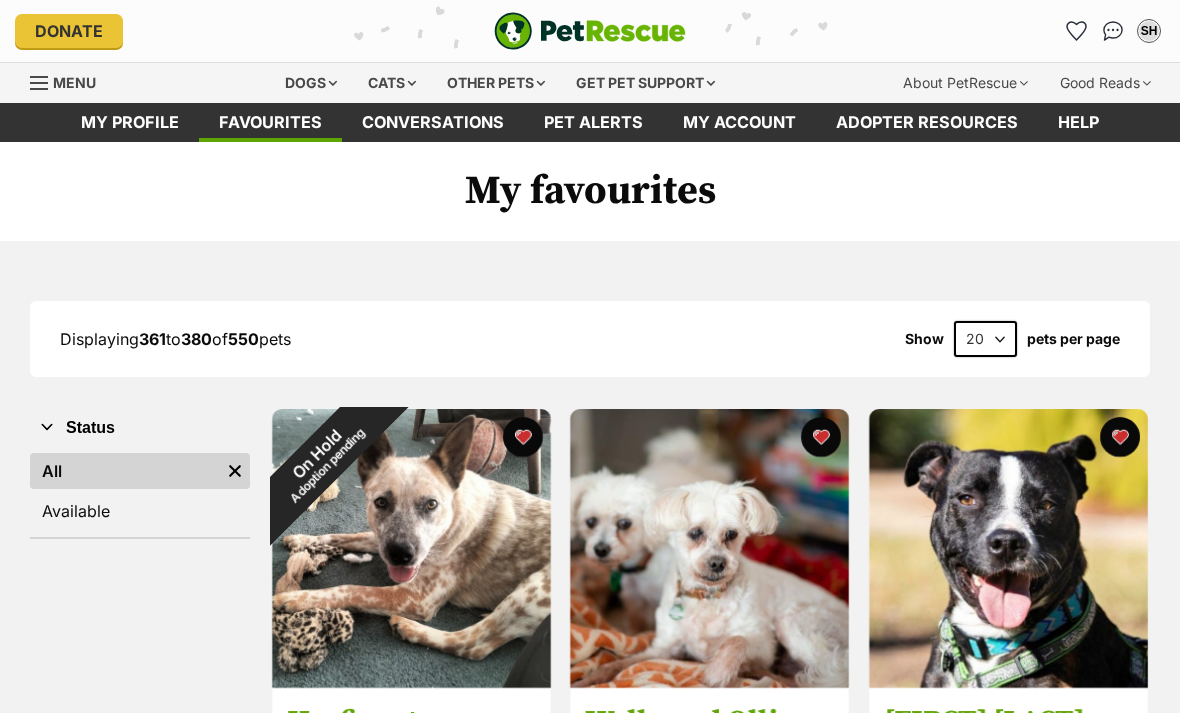 scroll, scrollTop: 0, scrollLeft: 0, axis: both 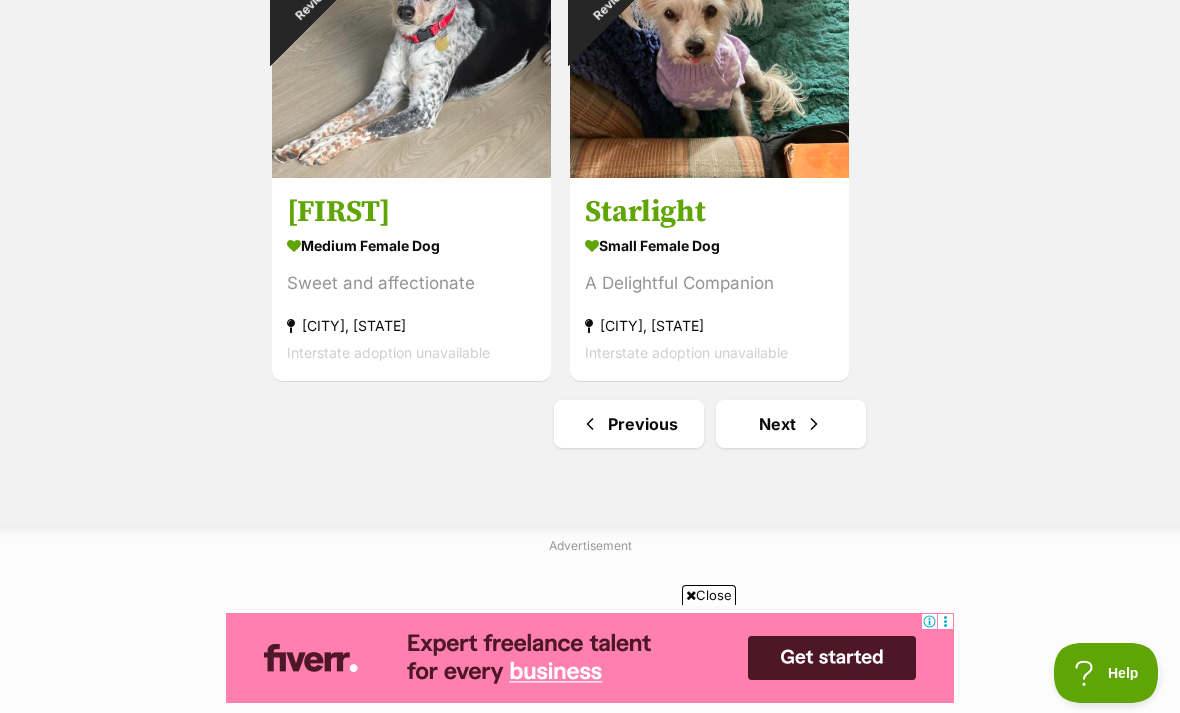 click at bounding box center [814, 424] 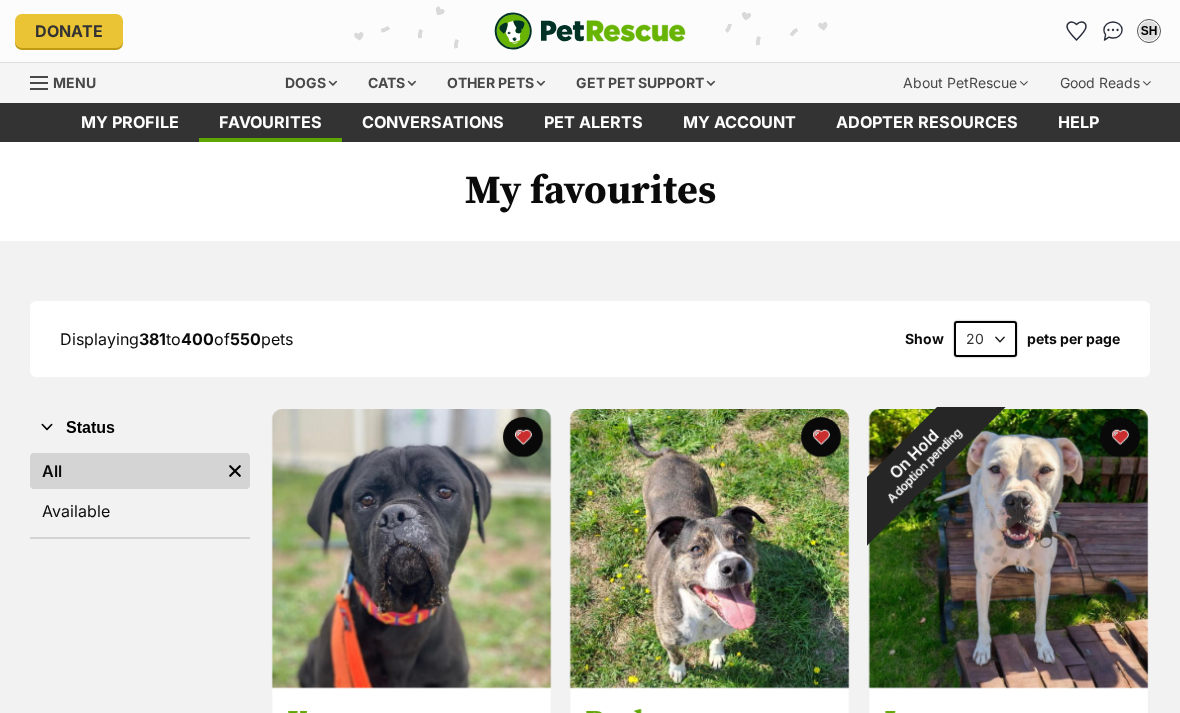 scroll, scrollTop: 0, scrollLeft: 0, axis: both 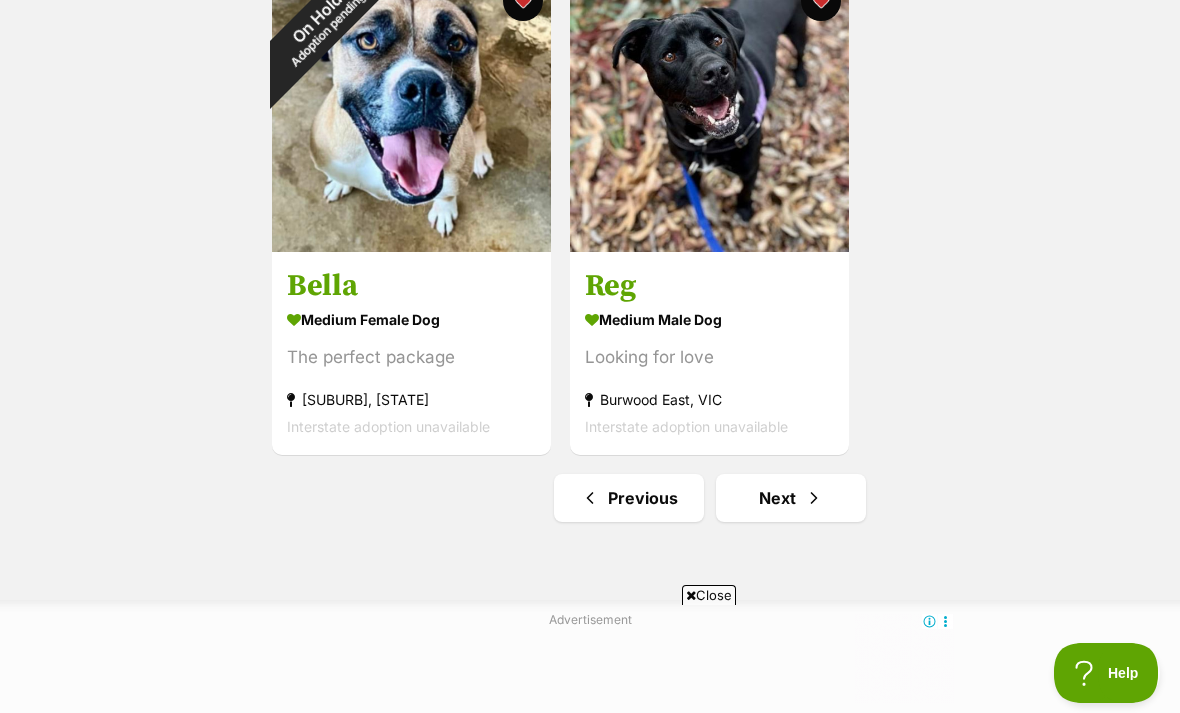 click on "Next" at bounding box center [791, 498] 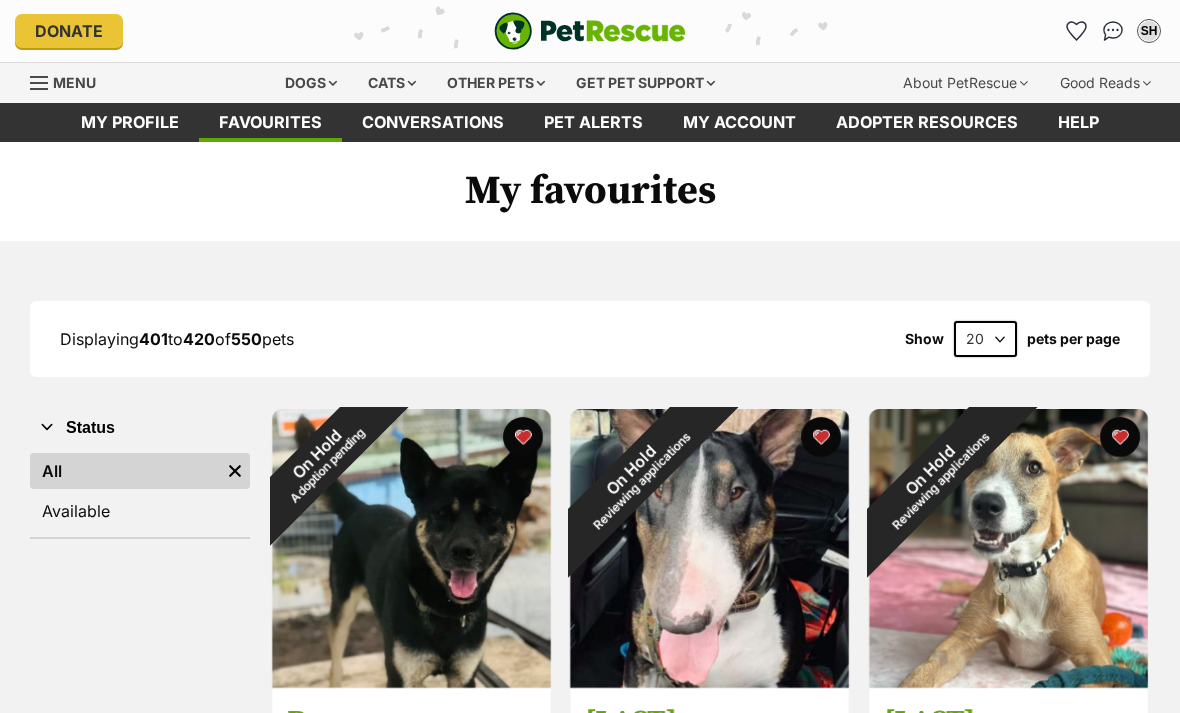 scroll, scrollTop: 0, scrollLeft: 0, axis: both 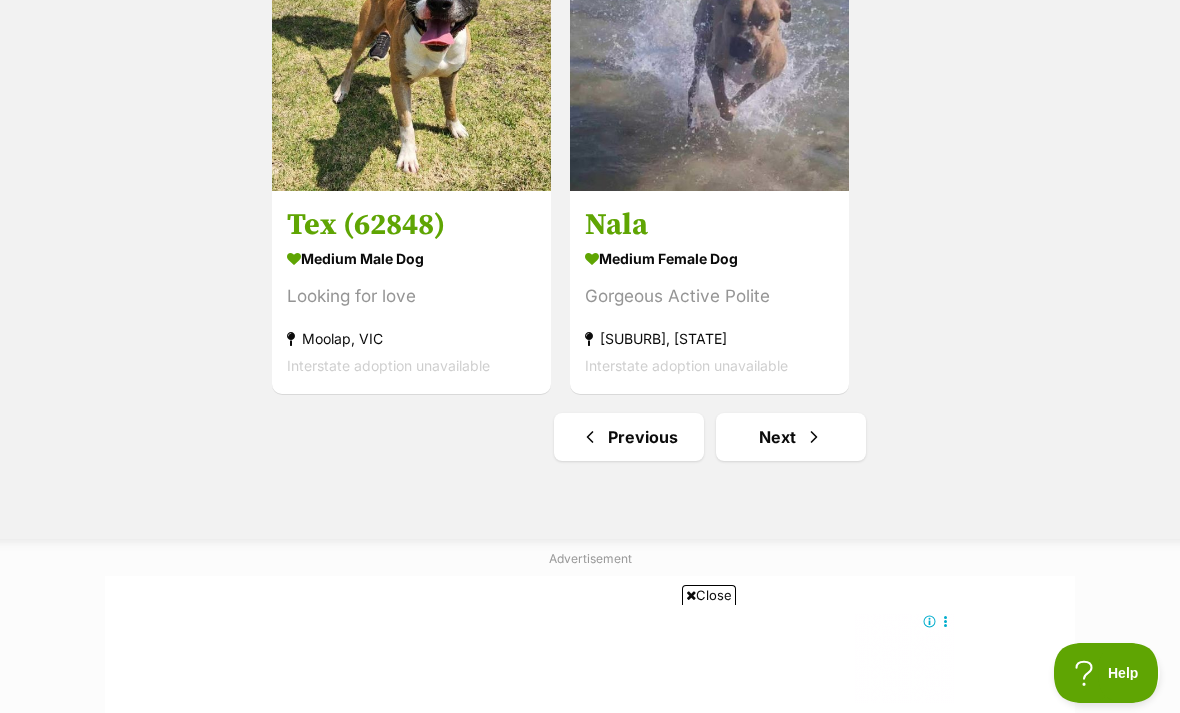 click on "Next" at bounding box center [791, 437] 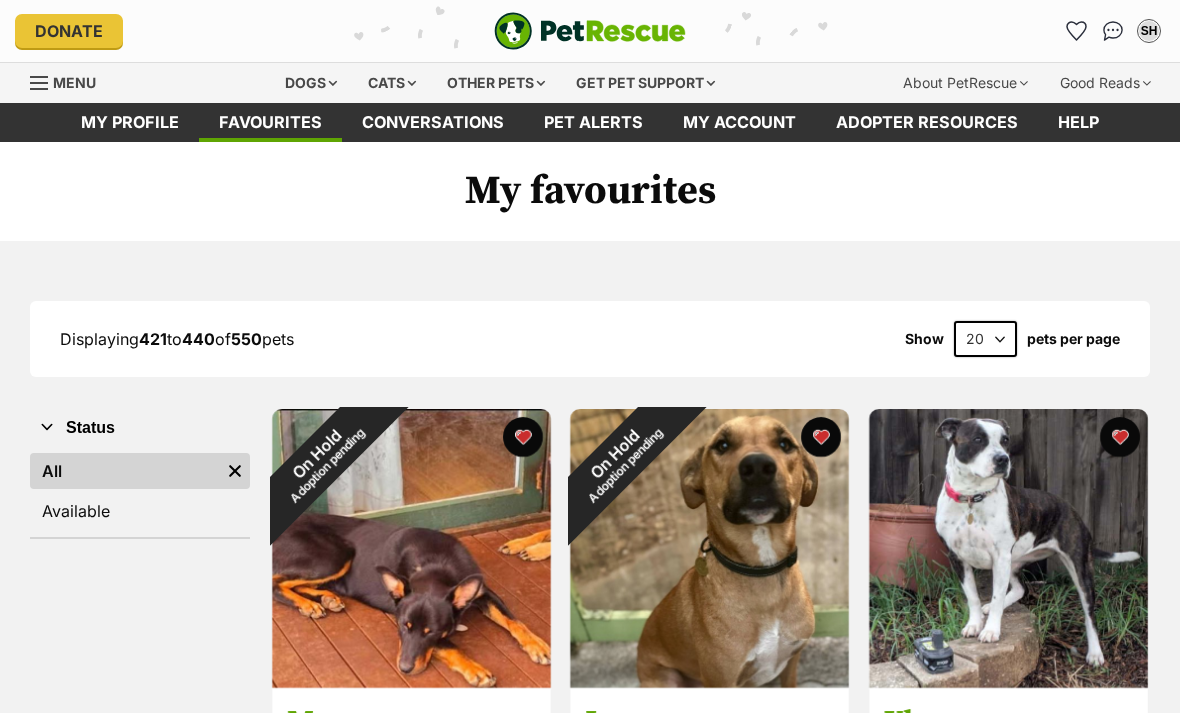 scroll, scrollTop: 0, scrollLeft: 0, axis: both 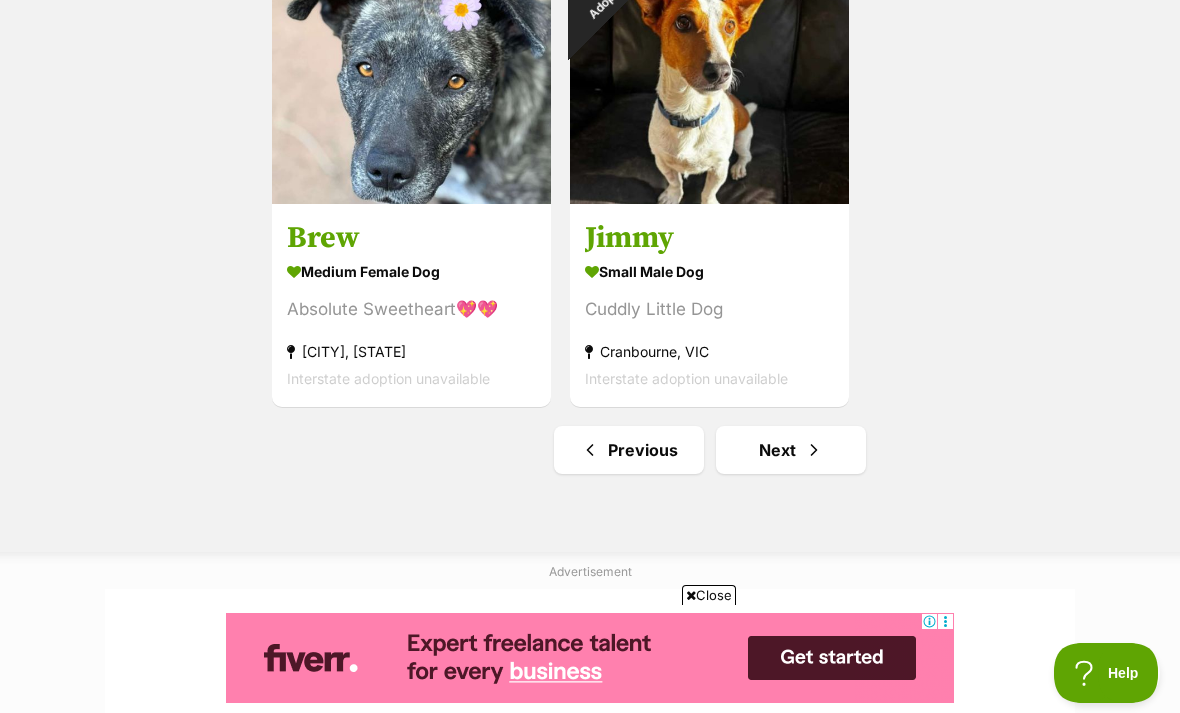 click at bounding box center [814, 450] 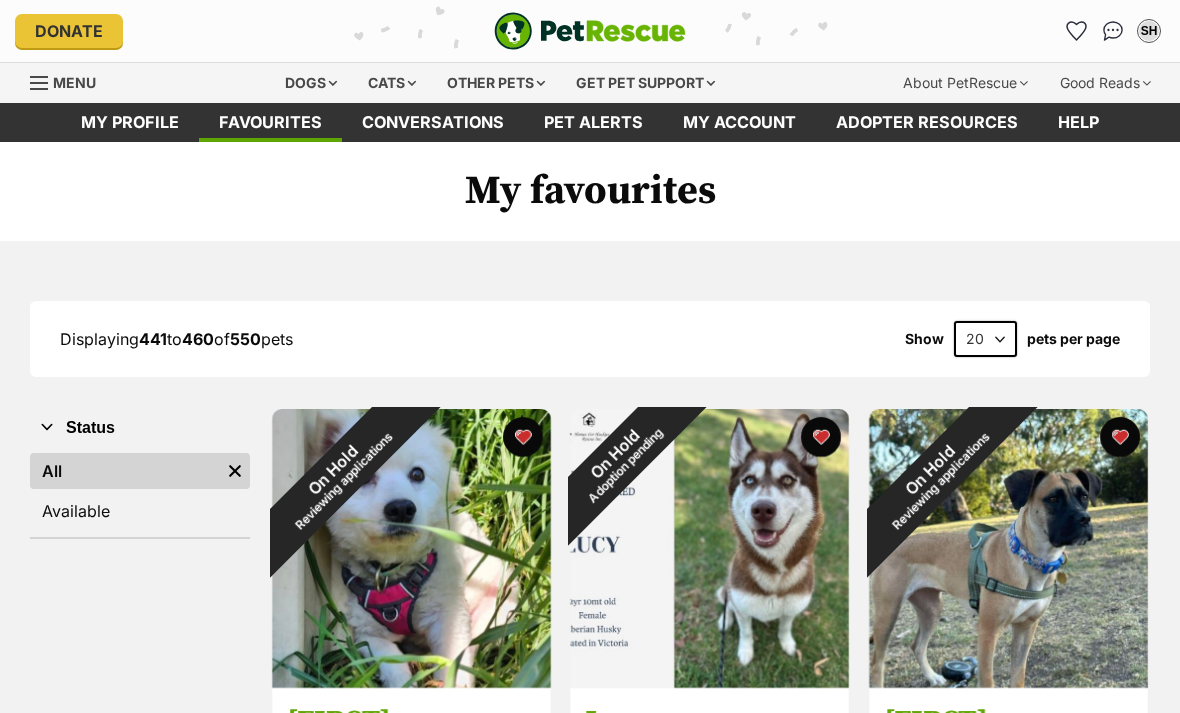 scroll, scrollTop: 0, scrollLeft: 0, axis: both 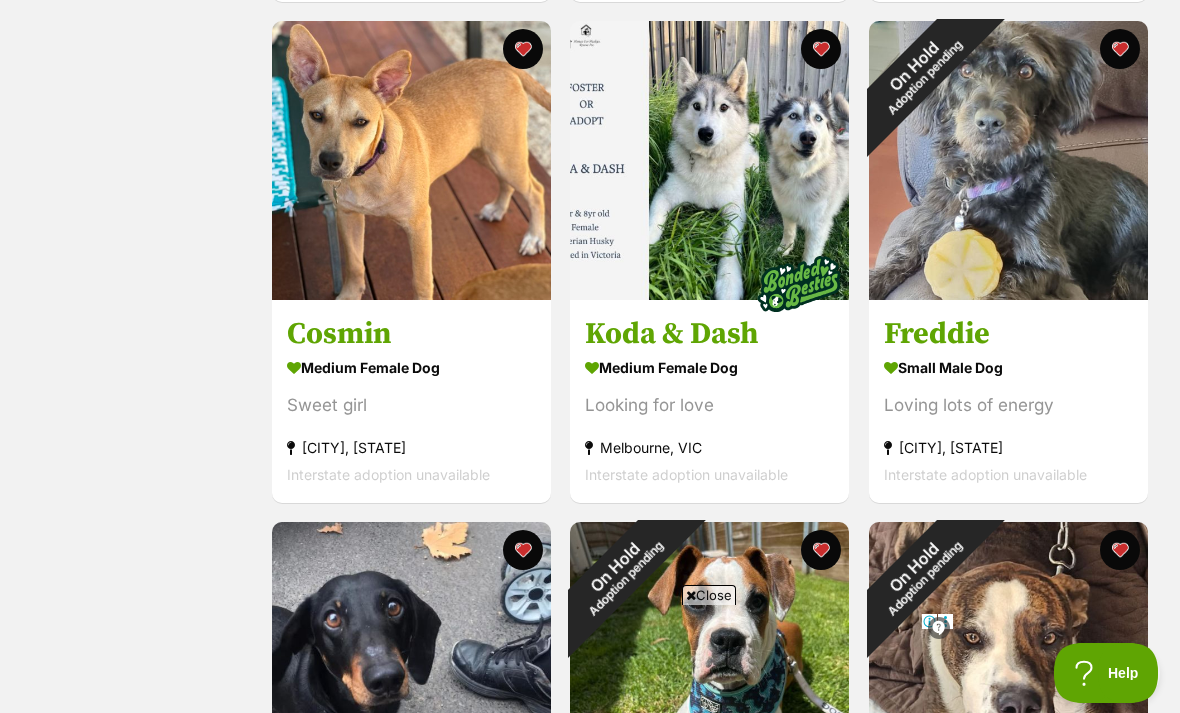 click at bounding box center (411, 160) 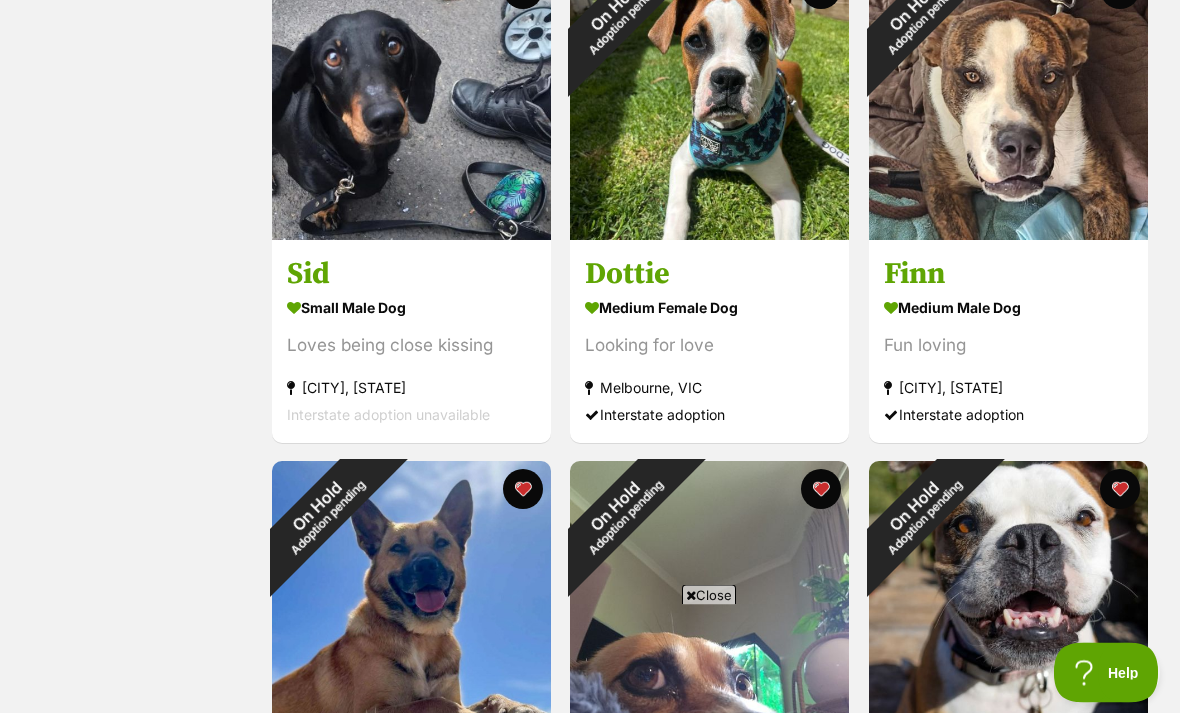 scroll, scrollTop: 0, scrollLeft: 0, axis: both 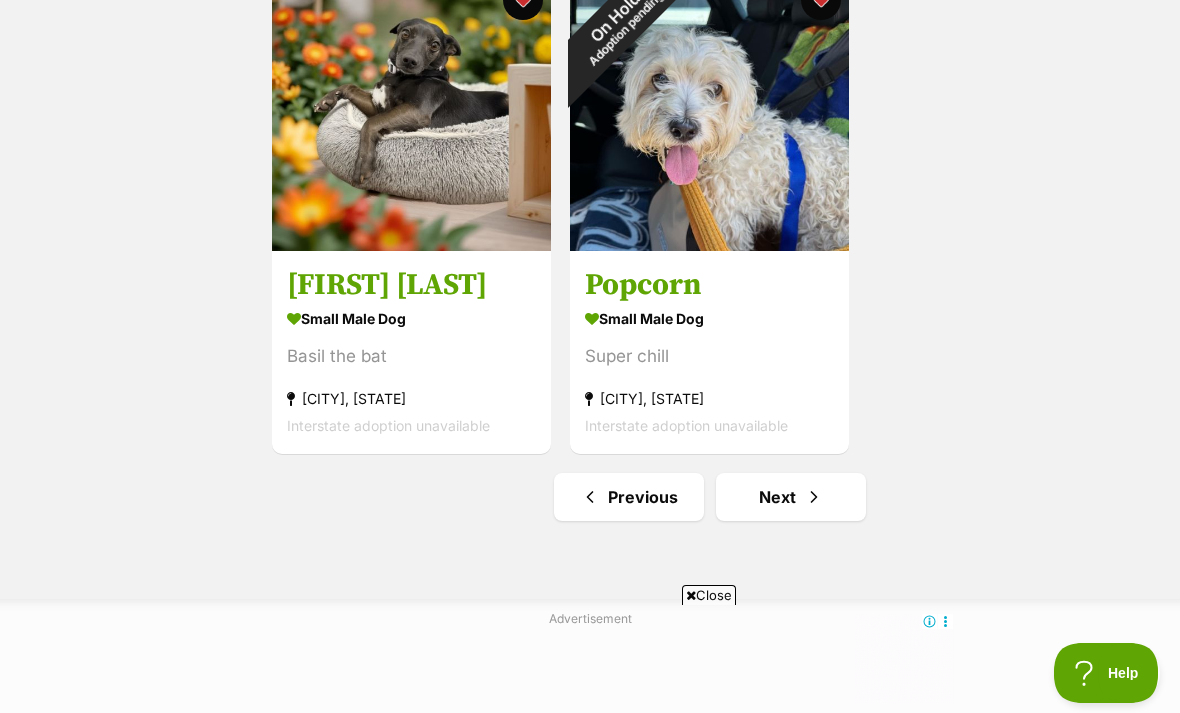 click on "Next" at bounding box center (791, 497) 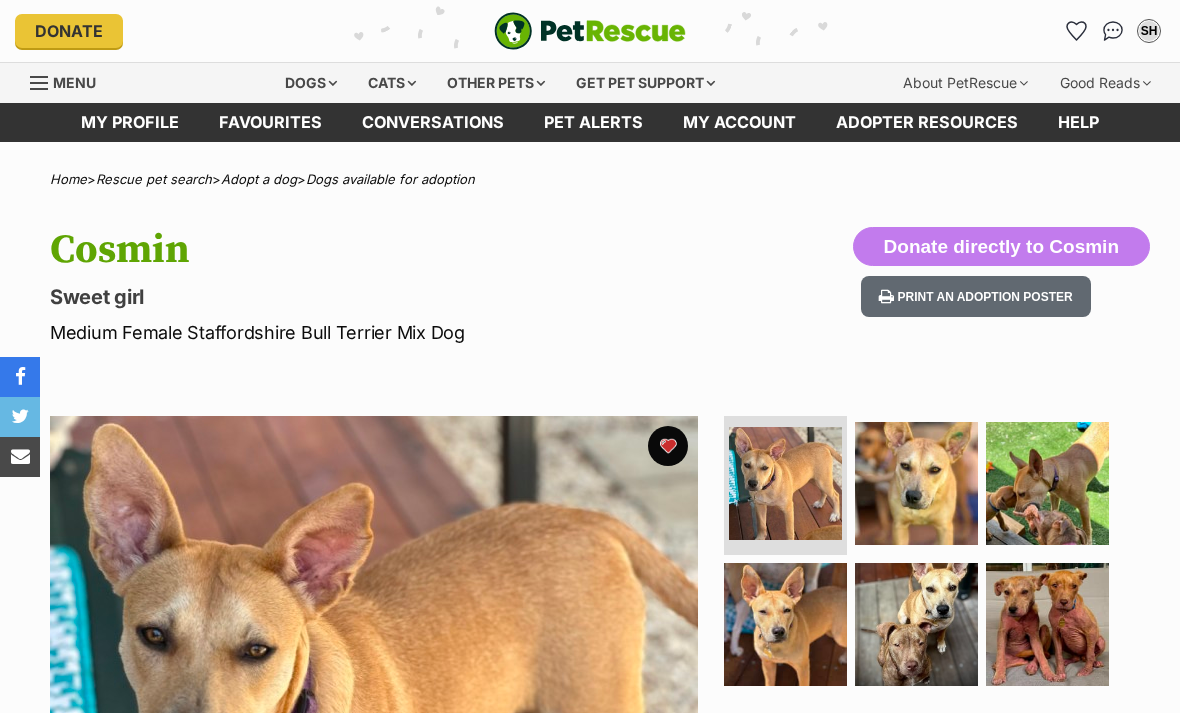 scroll, scrollTop: 0, scrollLeft: 0, axis: both 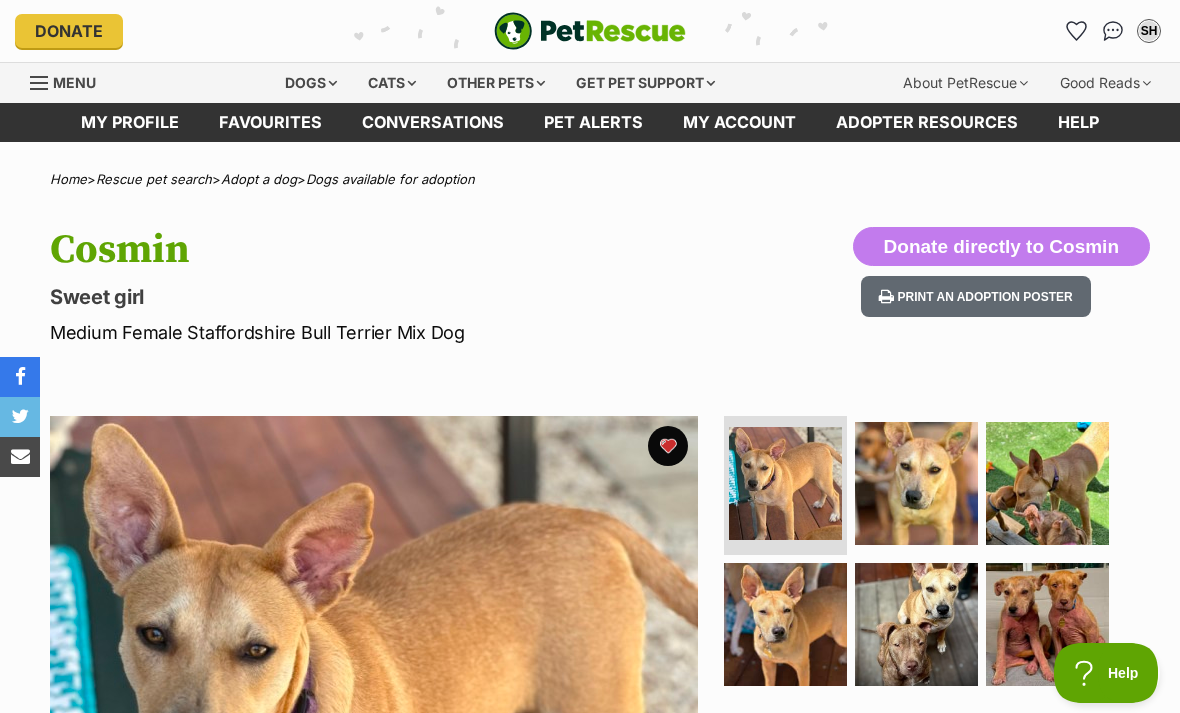 click at bounding box center [785, 624] 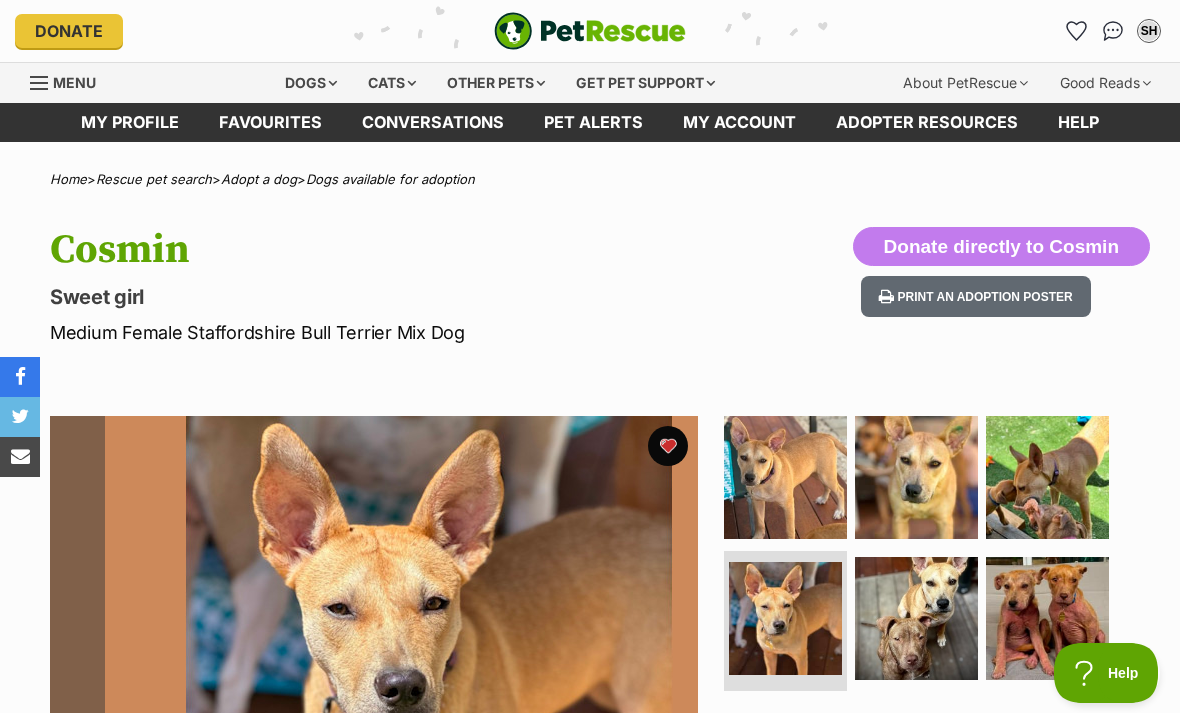 click at bounding box center [785, 618] 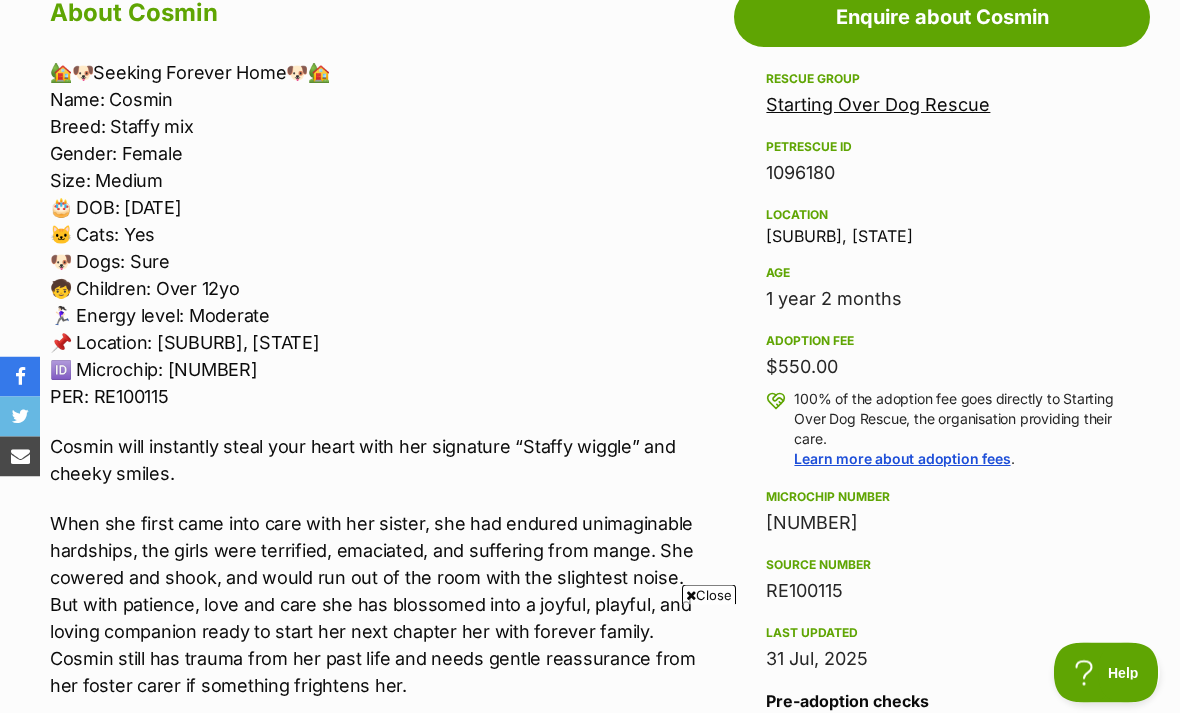 scroll, scrollTop: 1139, scrollLeft: 0, axis: vertical 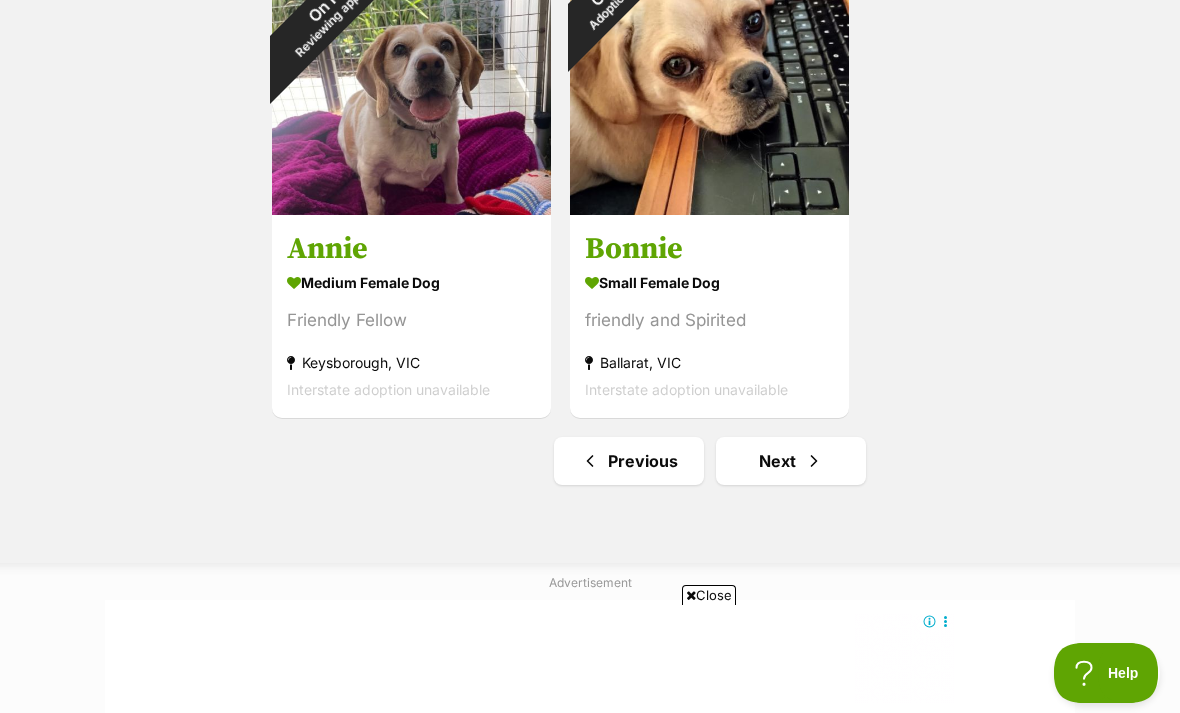click at bounding box center [814, 461] 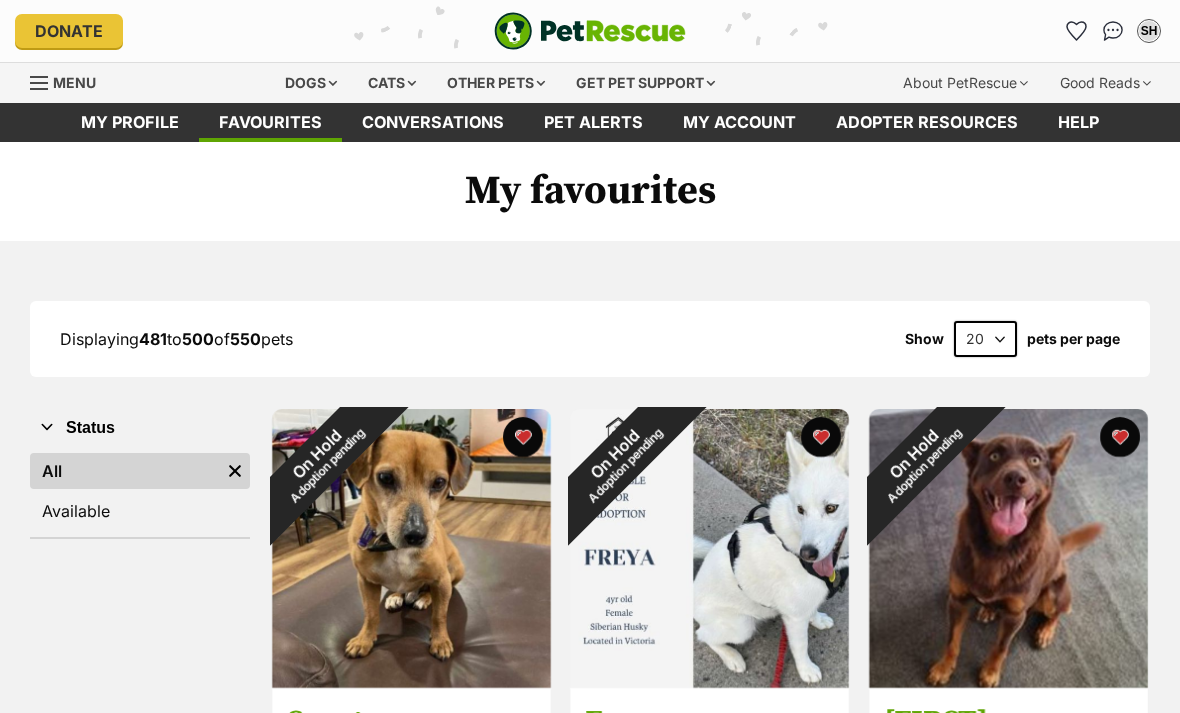 scroll, scrollTop: 0, scrollLeft: 0, axis: both 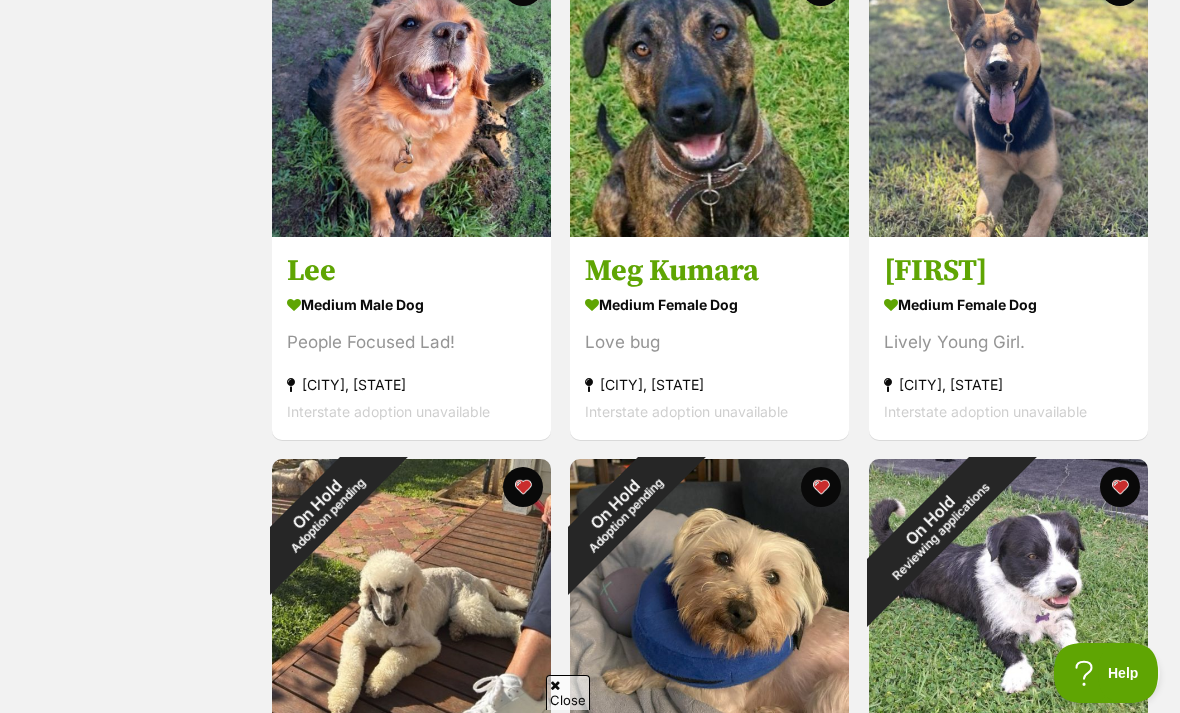 click on "Meg Kumara" at bounding box center [709, 271] 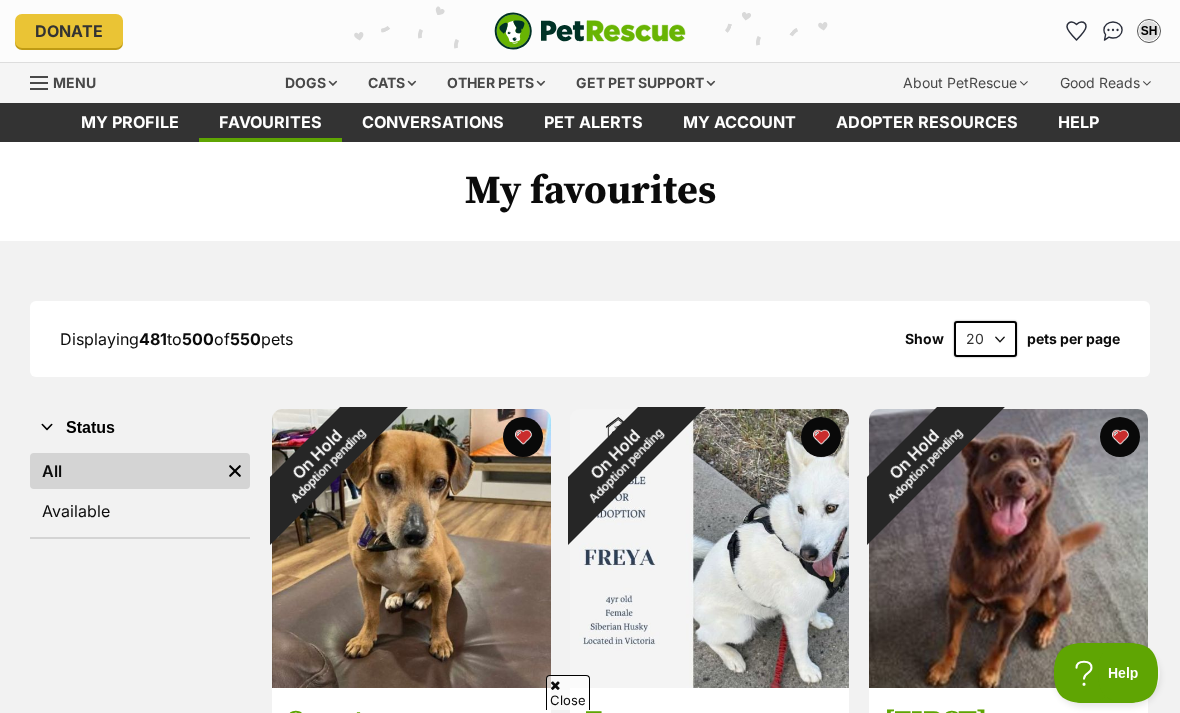 scroll, scrollTop: 0, scrollLeft: 0, axis: both 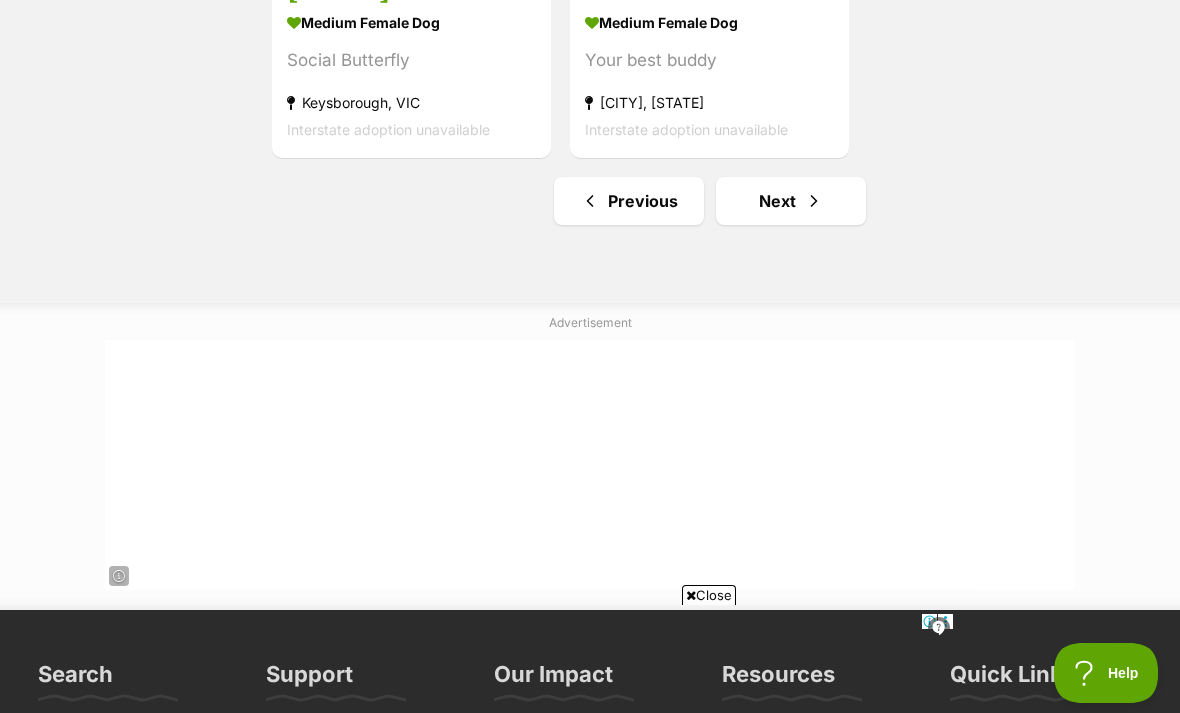 click at bounding box center [814, 201] 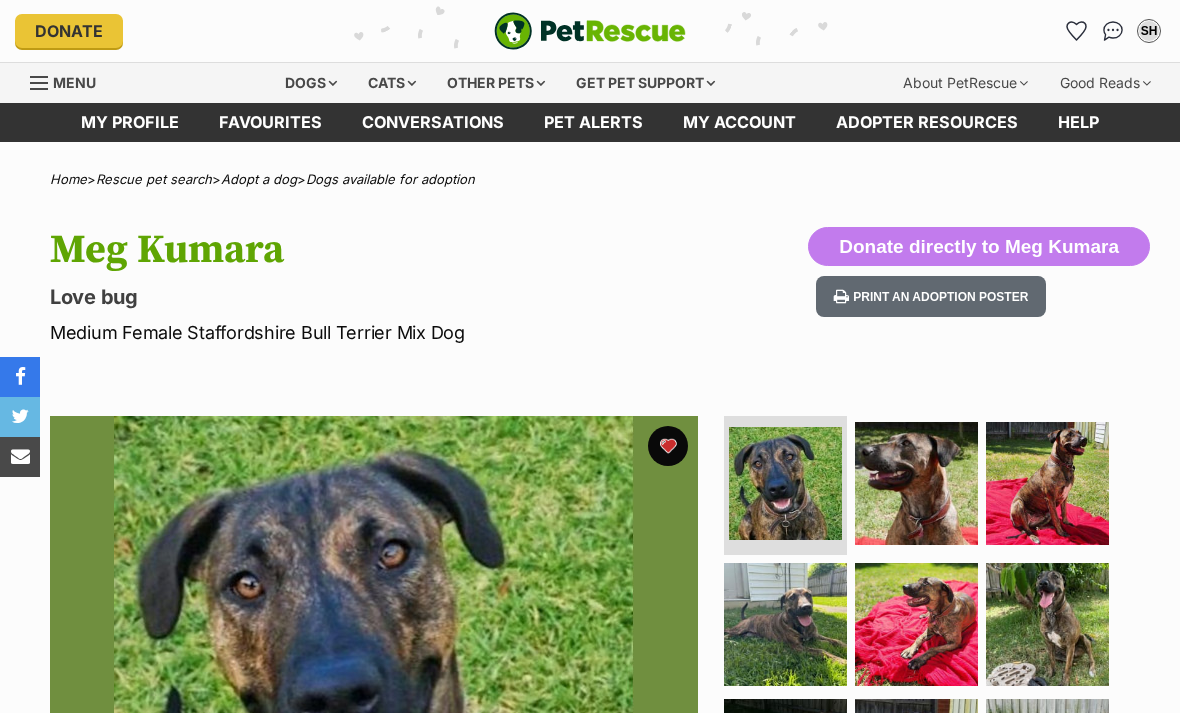 scroll, scrollTop: 0, scrollLeft: 0, axis: both 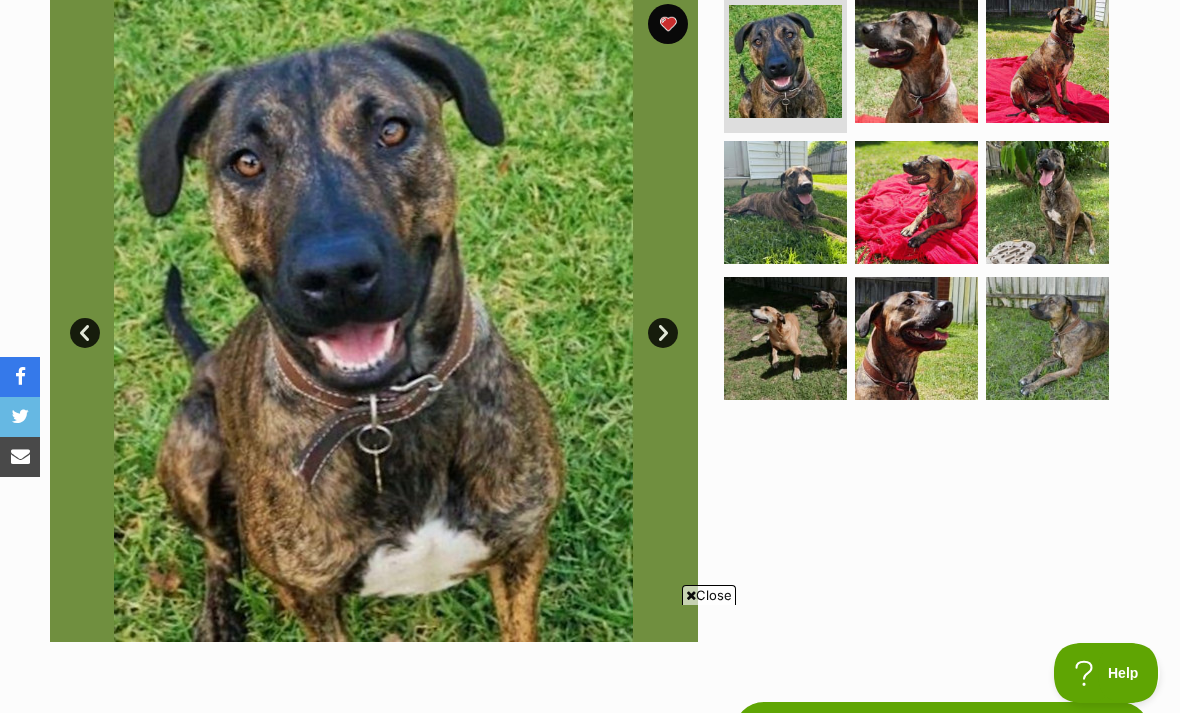 click at bounding box center (785, 338) 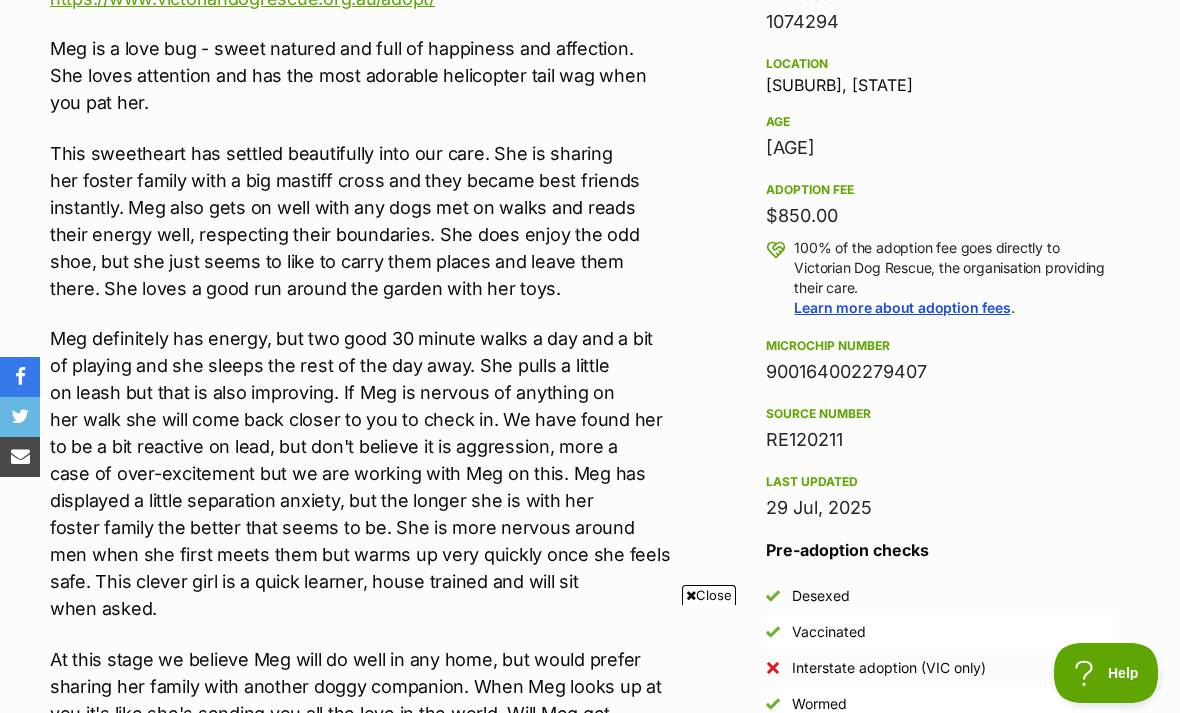 scroll, scrollTop: 1292, scrollLeft: 0, axis: vertical 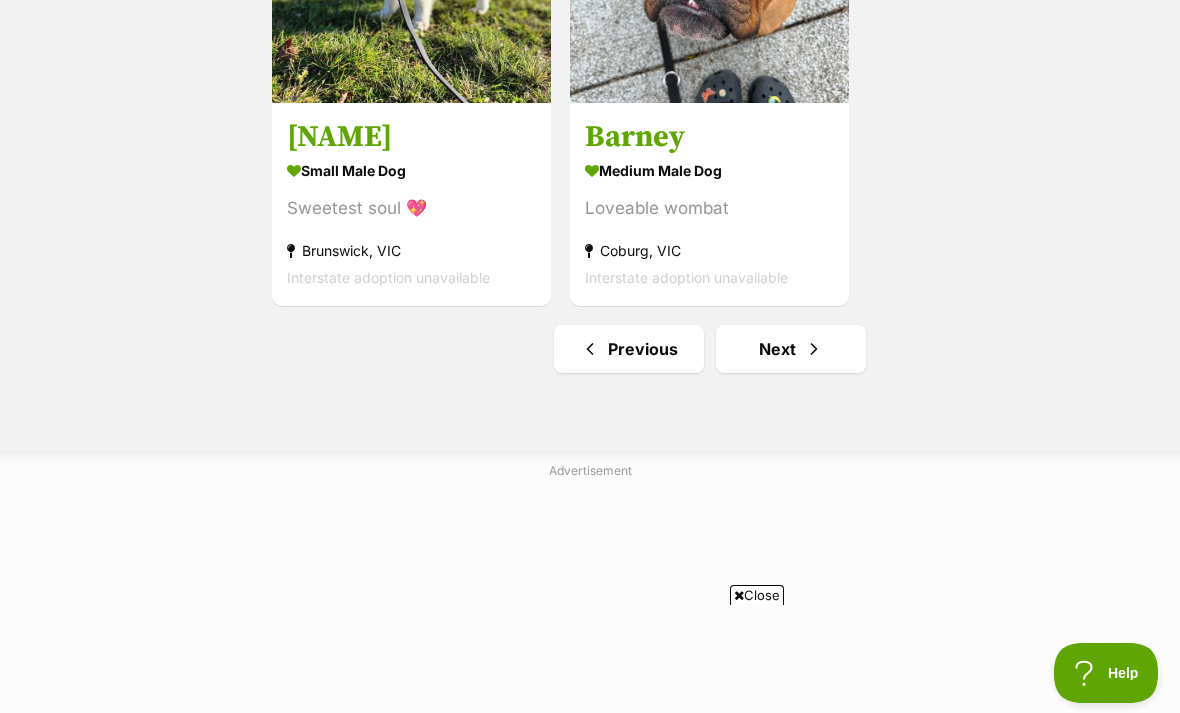 click at bounding box center (814, 349) 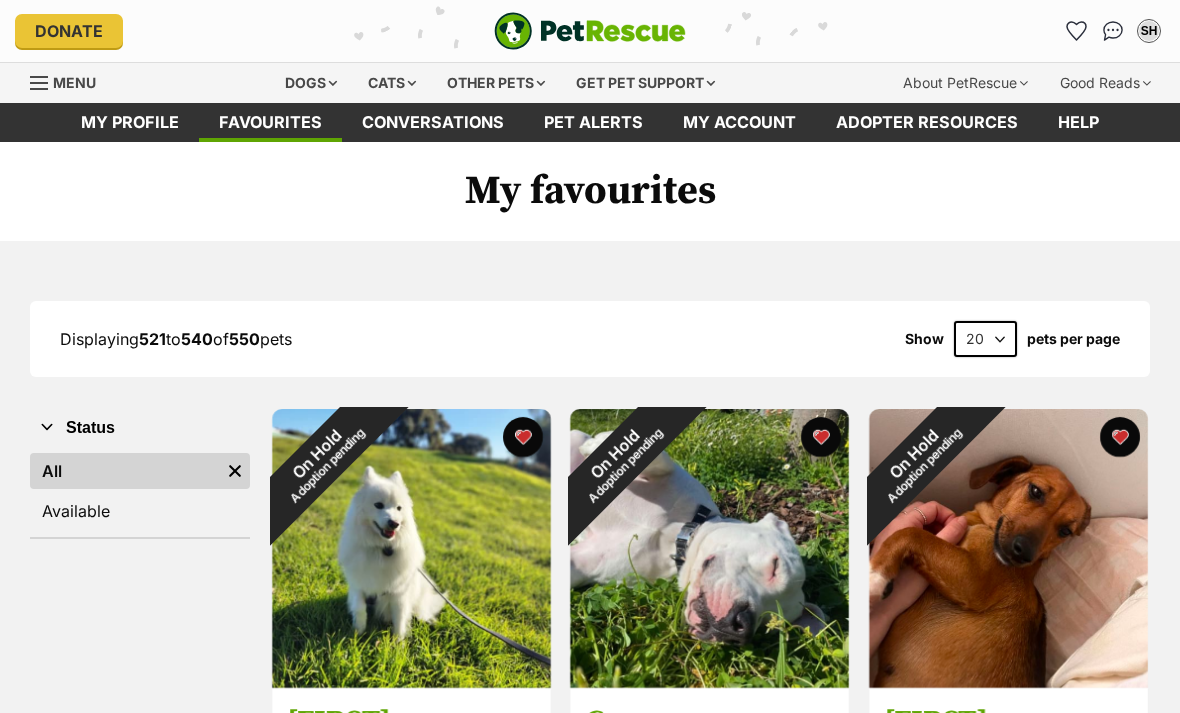 scroll, scrollTop: 0, scrollLeft: 0, axis: both 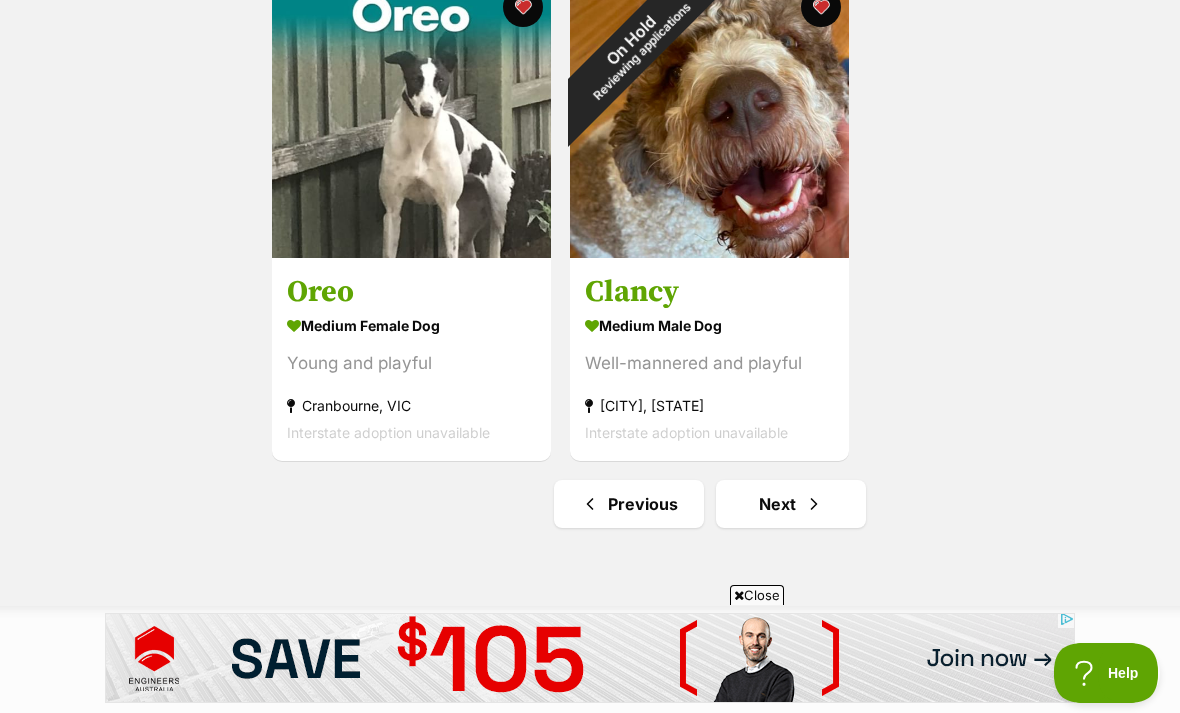 click on "Next" at bounding box center [791, 504] 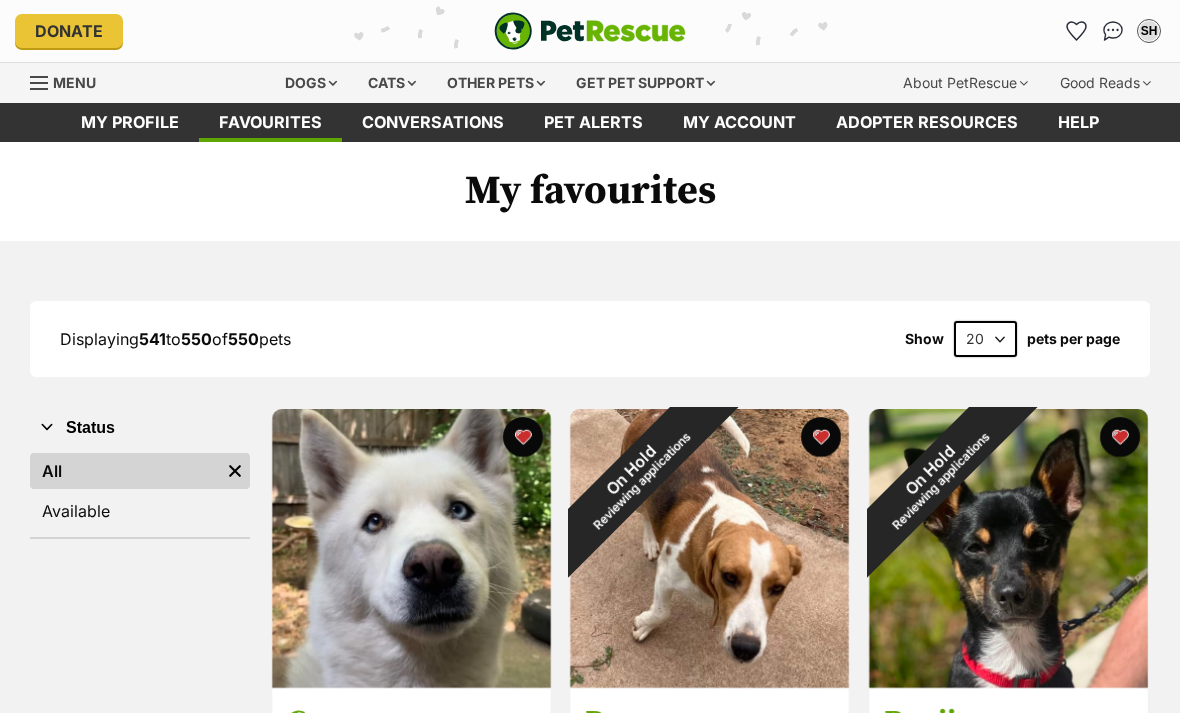 scroll, scrollTop: 0, scrollLeft: 0, axis: both 